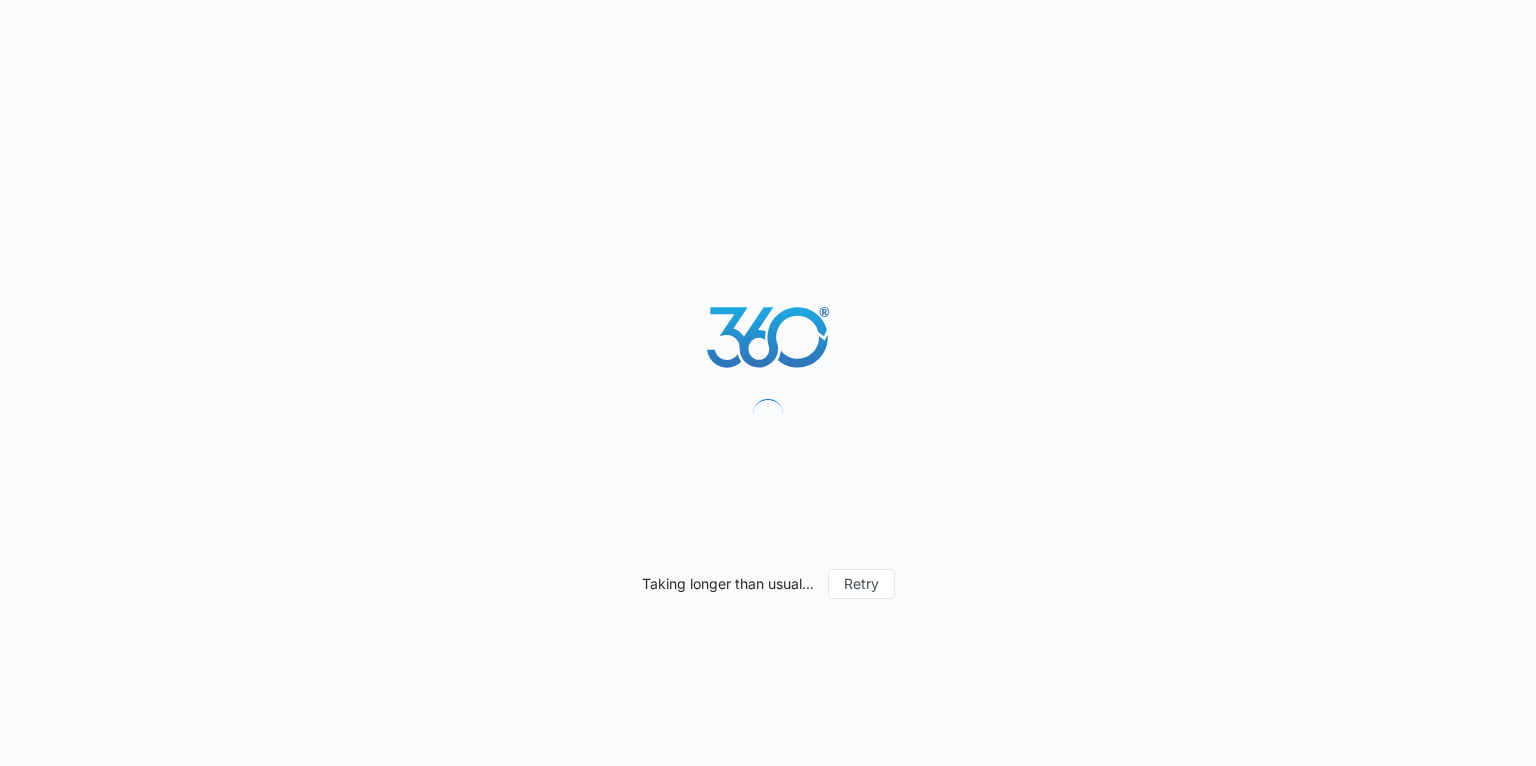 scroll, scrollTop: 0, scrollLeft: 0, axis: both 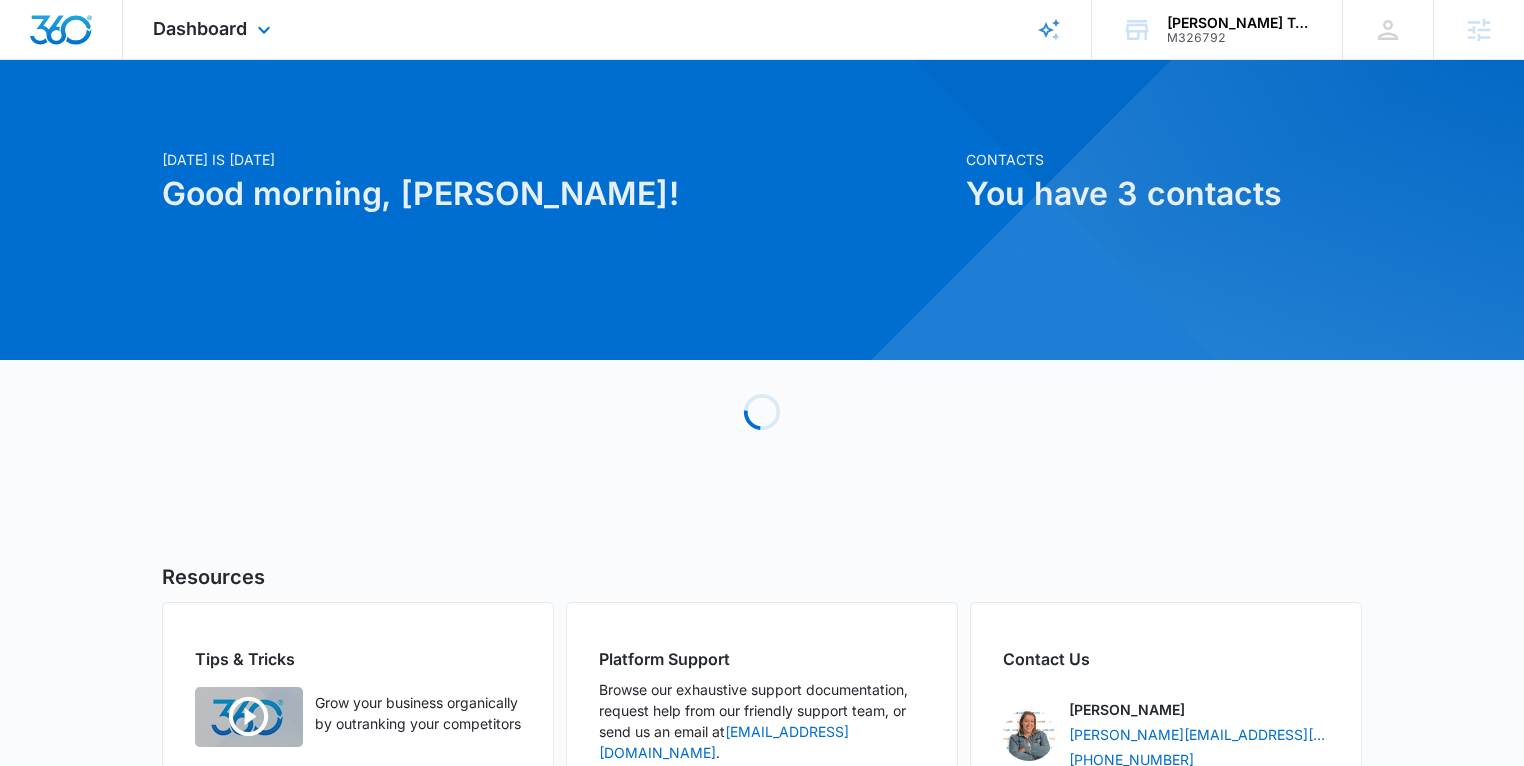 click on "Dashboard Apps Reputation Forms CRM Email Social Payments POS Content Ads Intelligence Files Brand Settings" at bounding box center [214, 29] 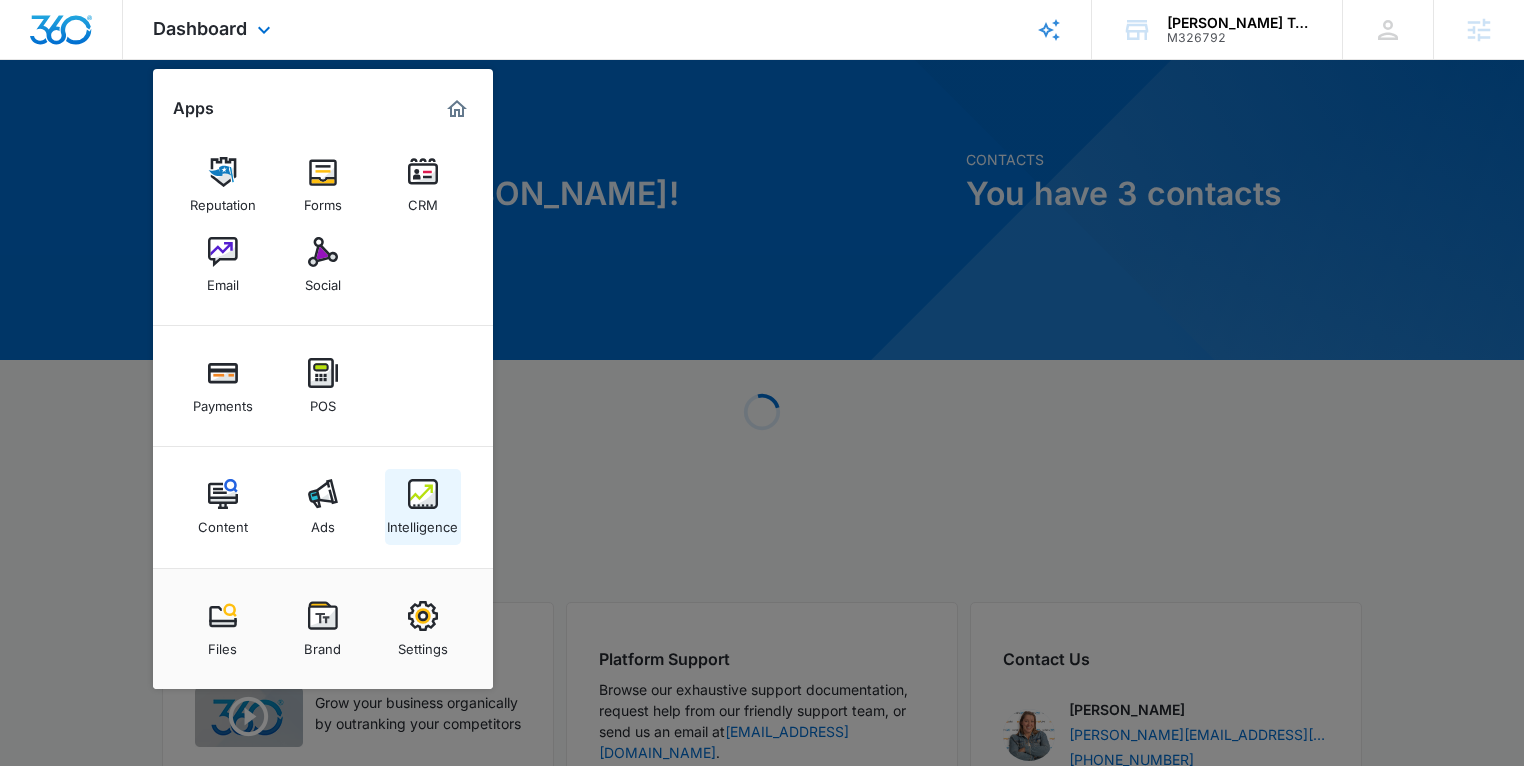 click on "Intelligence" at bounding box center (422, 522) 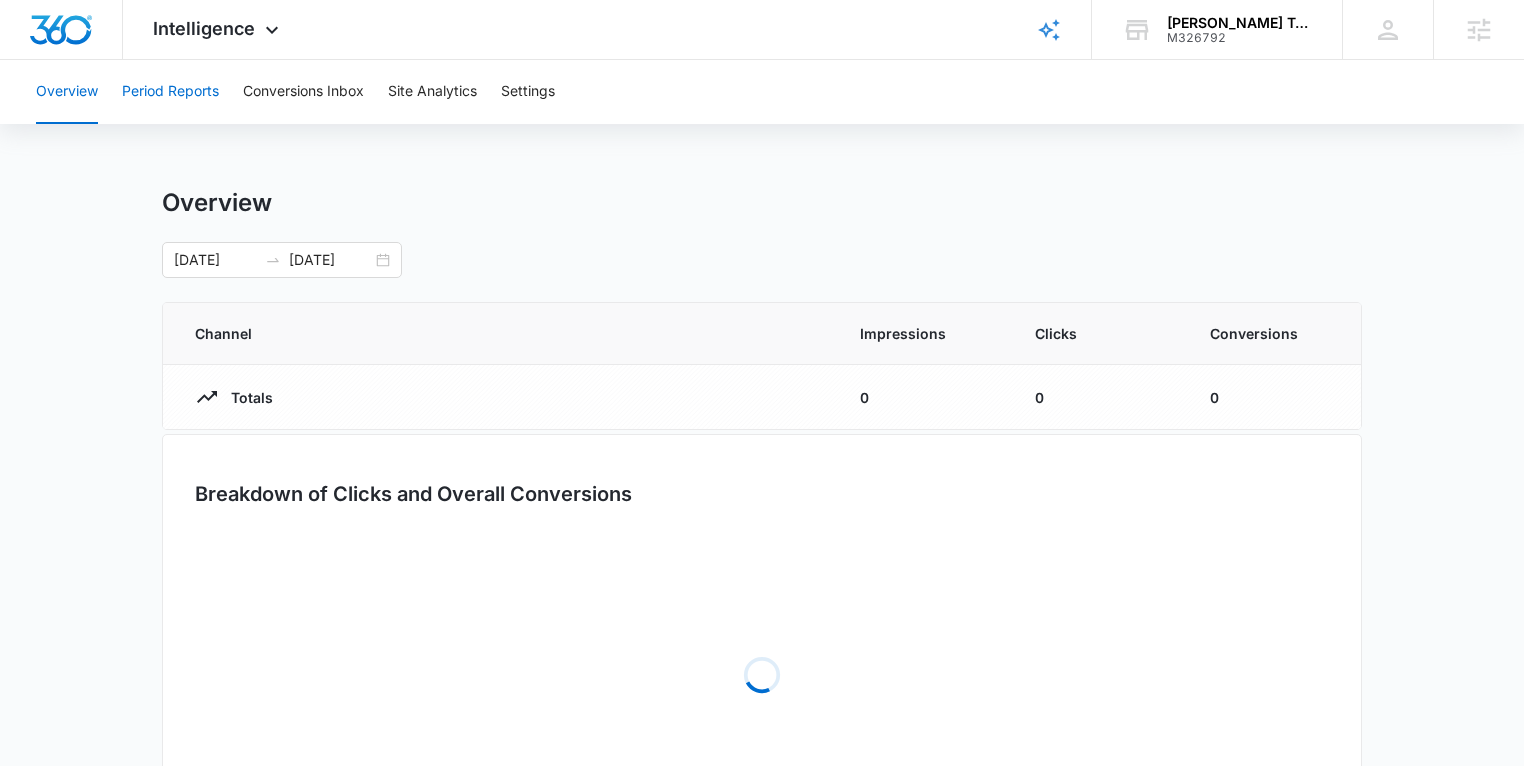 click on "Period Reports" at bounding box center (170, 92) 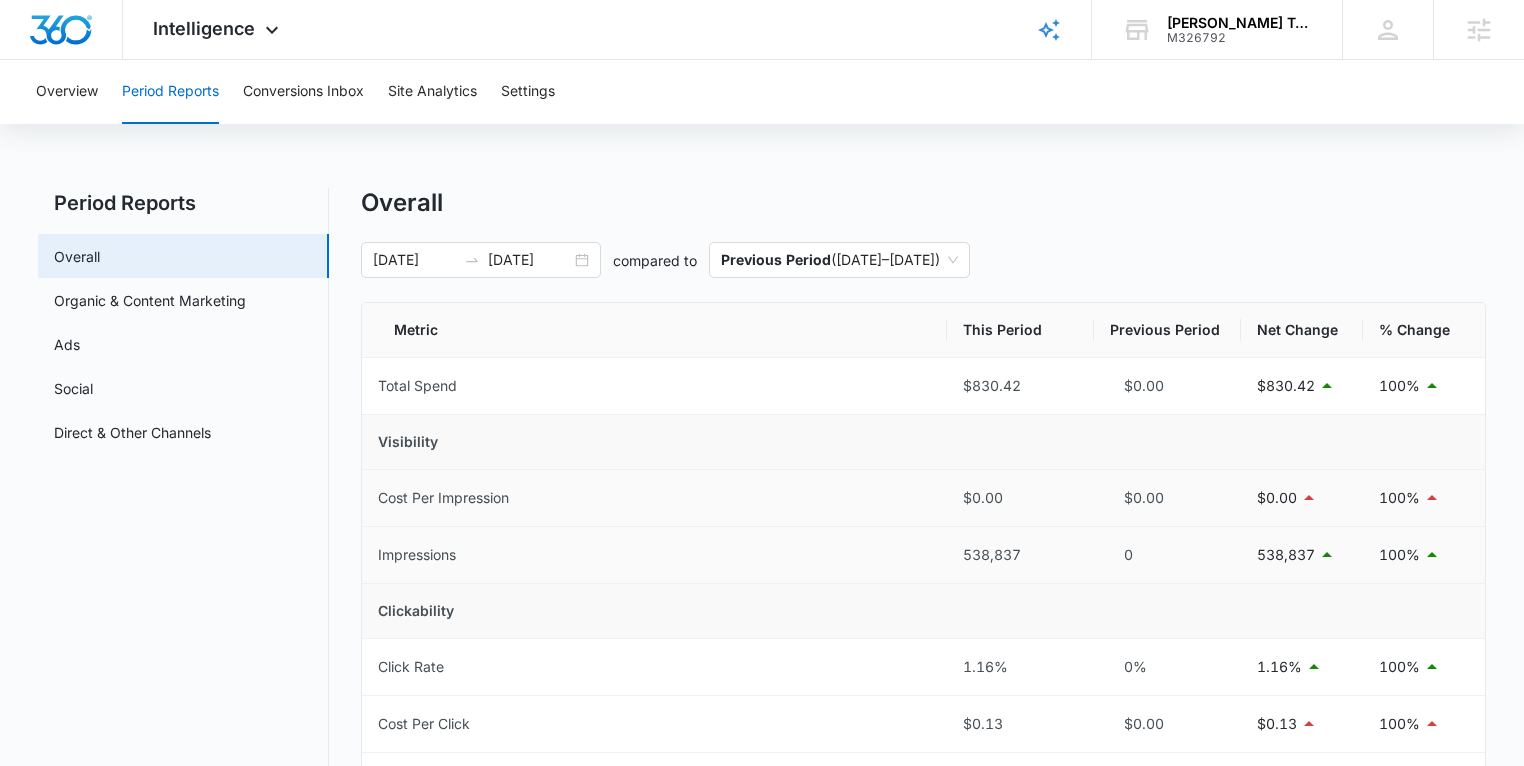 scroll, scrollTop: 3, scrollLeft: 0, axis: vertical 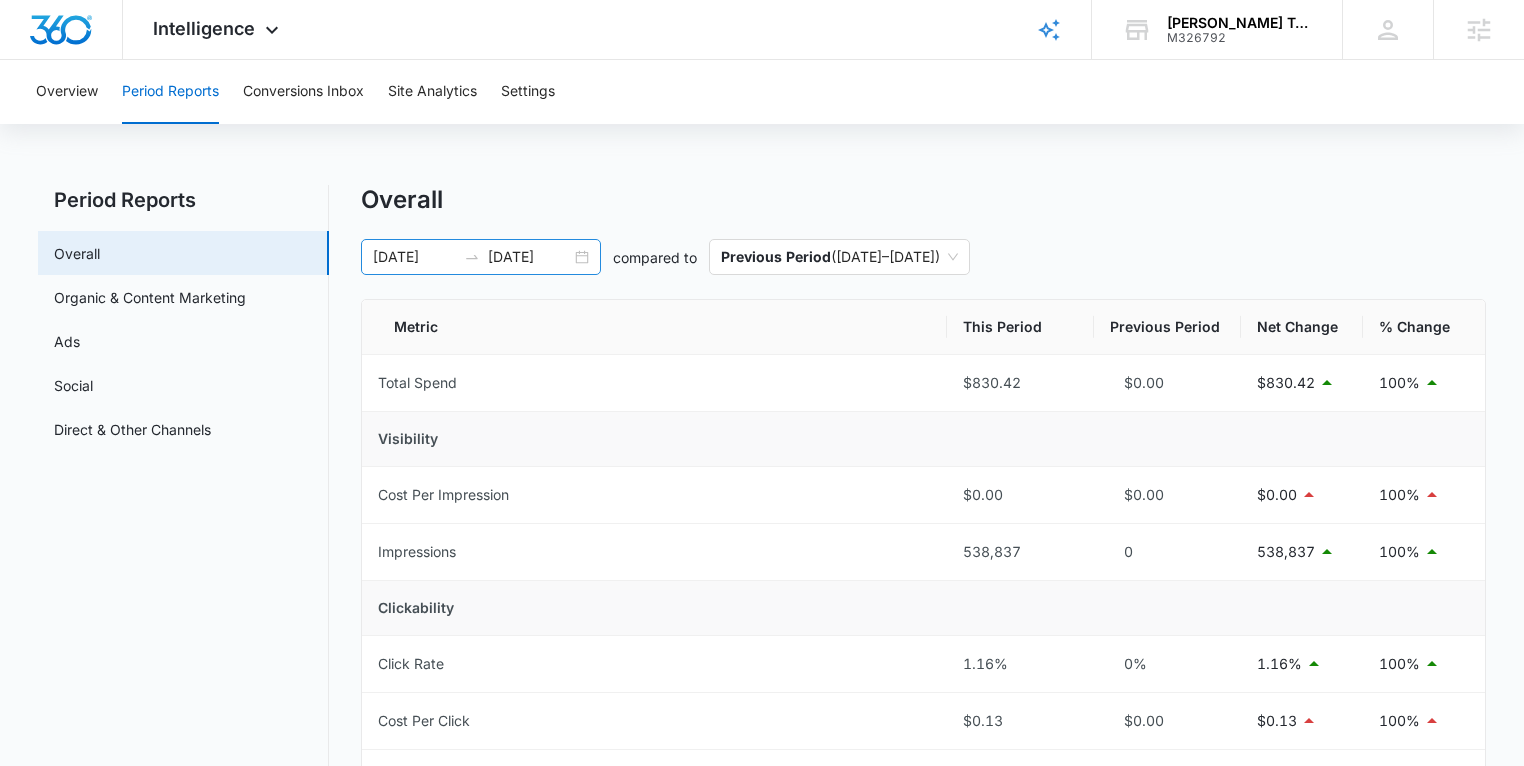 click at bounding box center (472, 257) 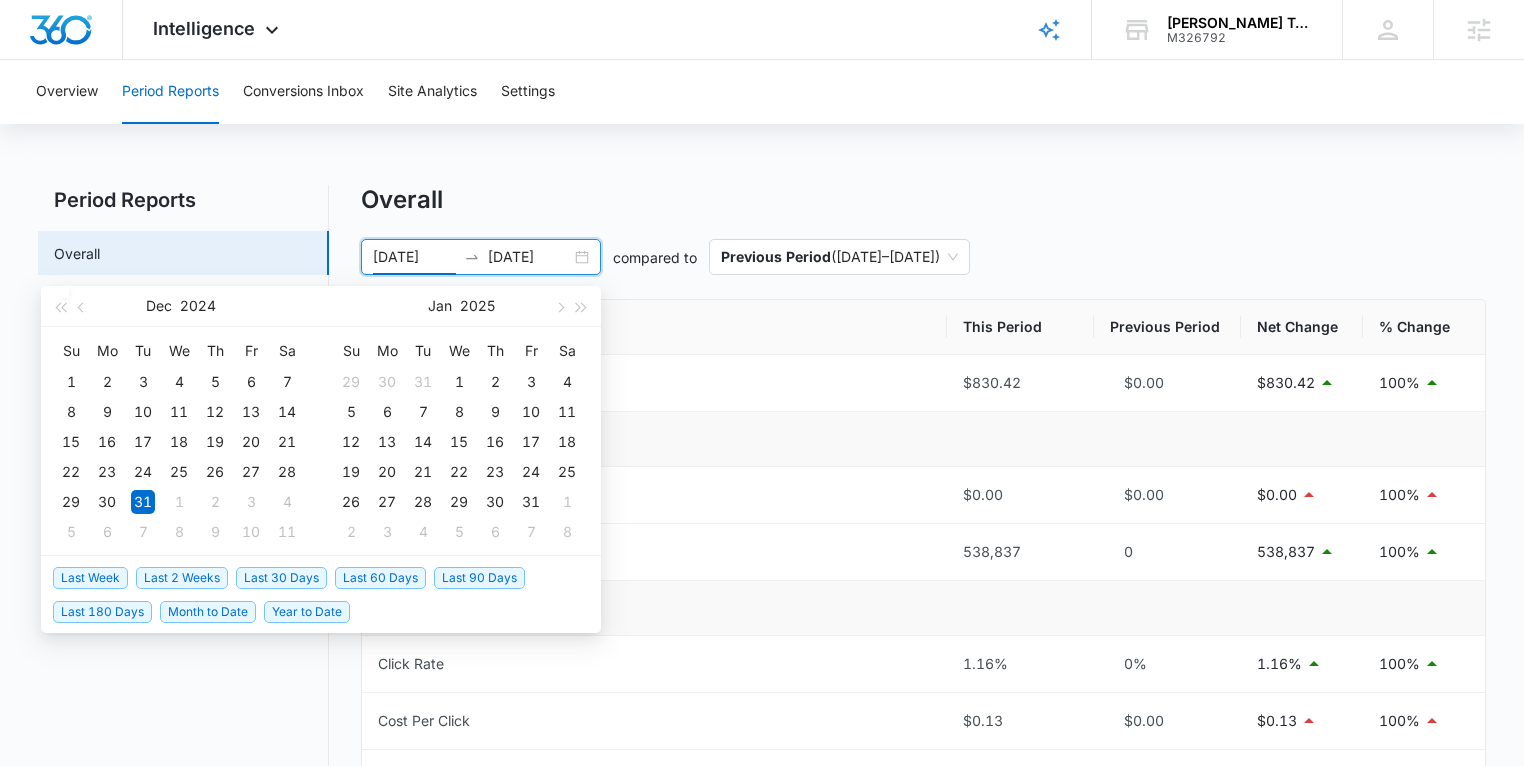 click on "Last 30 Days" at bounding box center [281, 578] 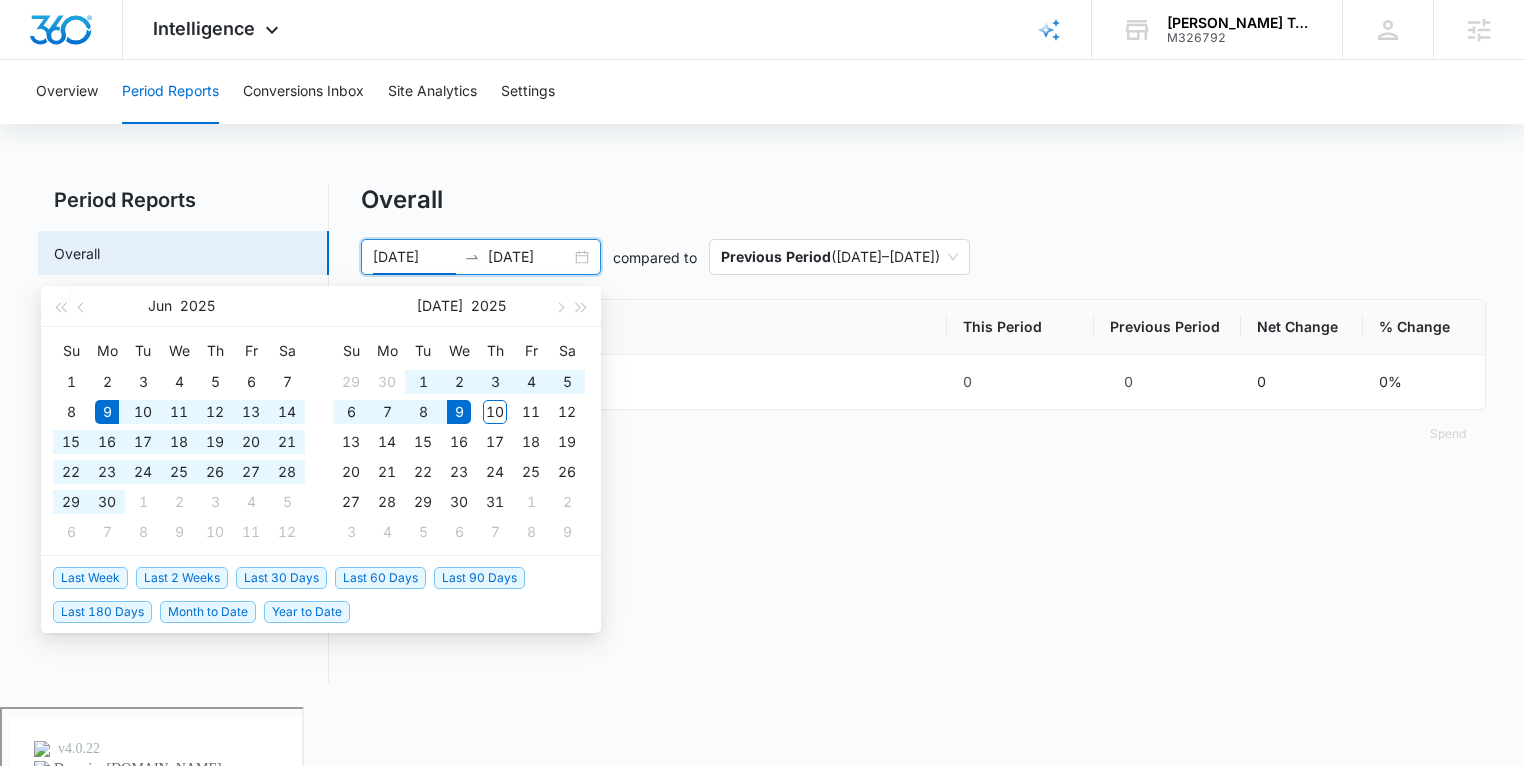 type on "06/09/2025" 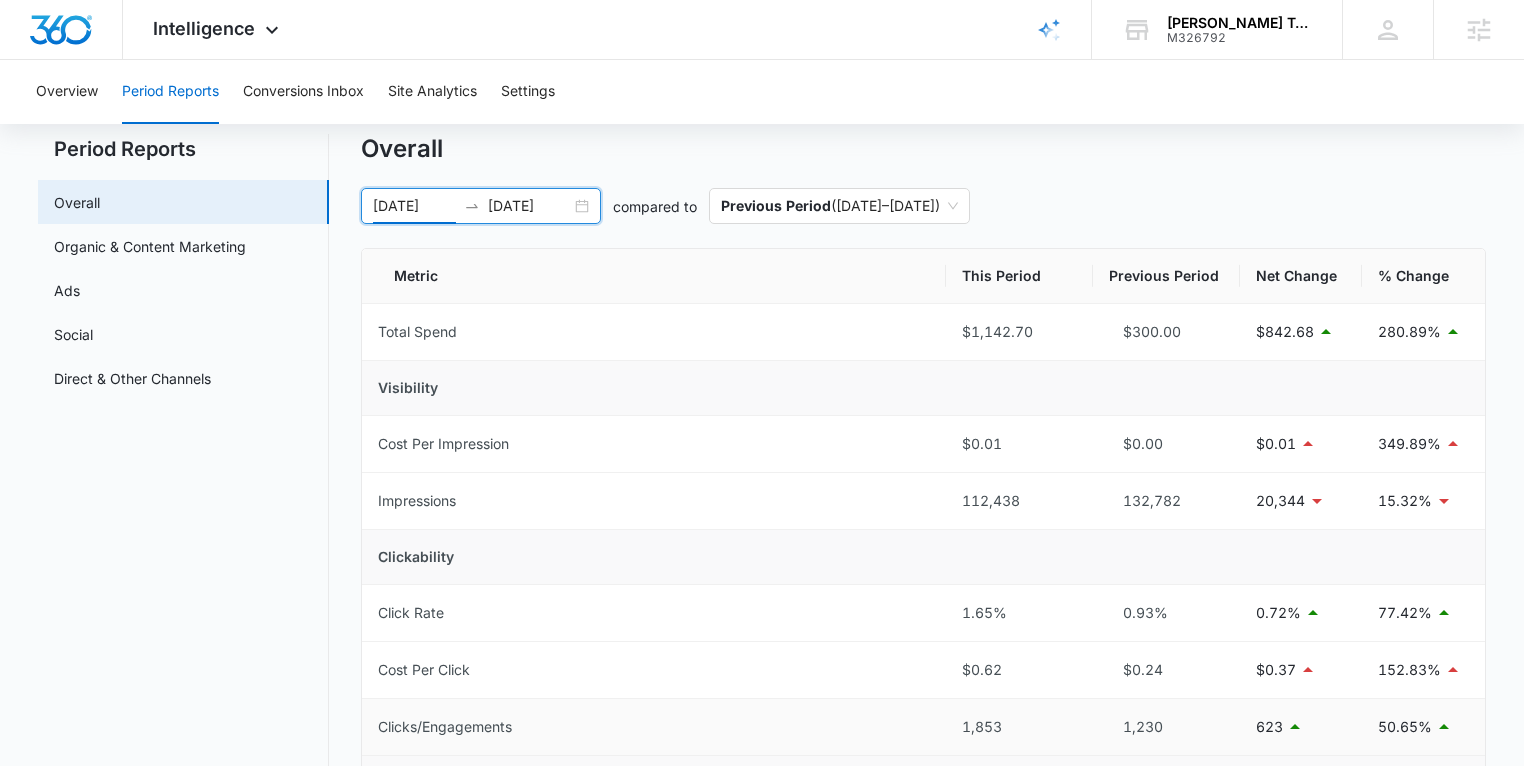 scroll, scrollTop: 0, scrollLeft: 0, axis: both 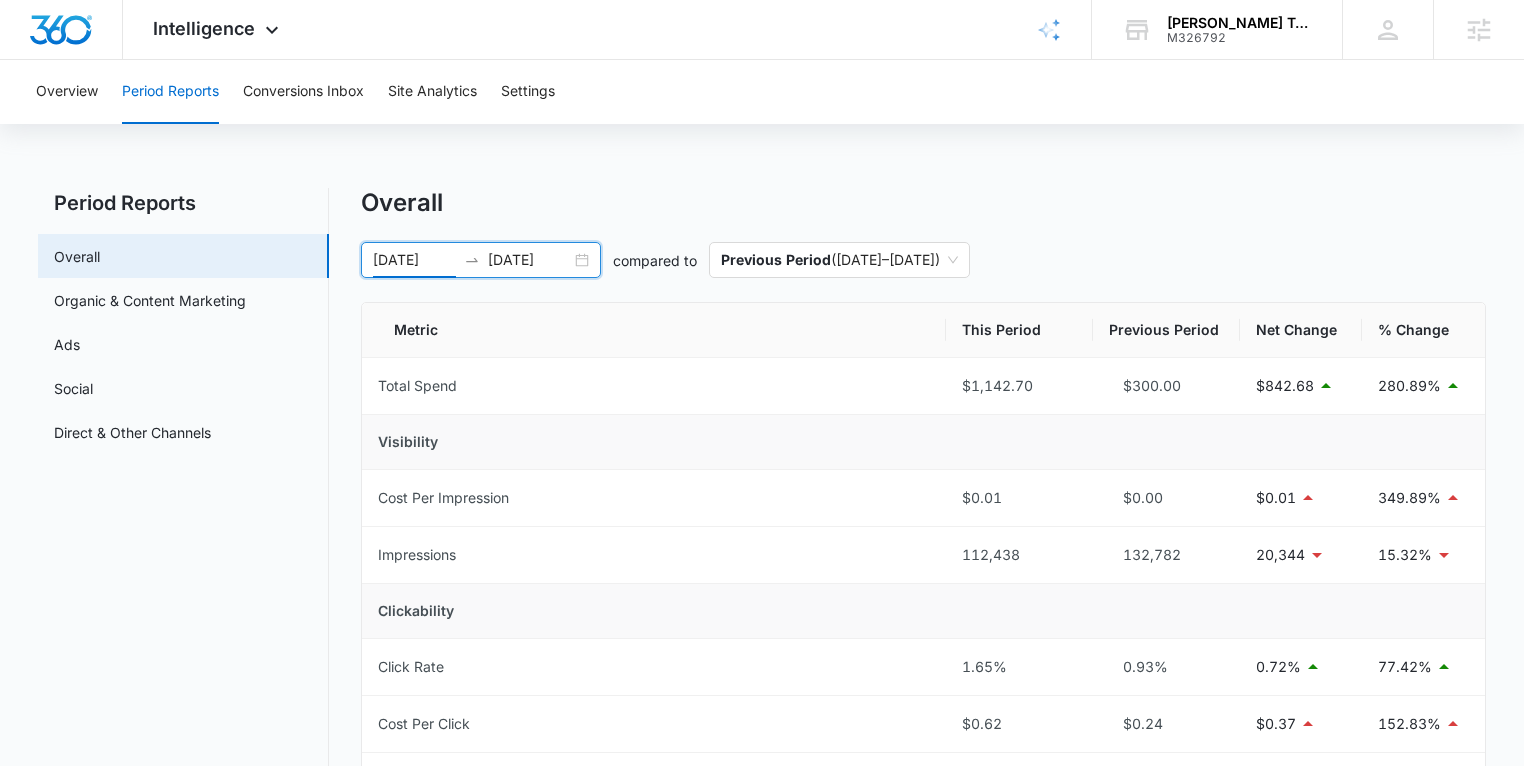click on "06/09/2025 07/09/2025" at bounding box center [481, 260] 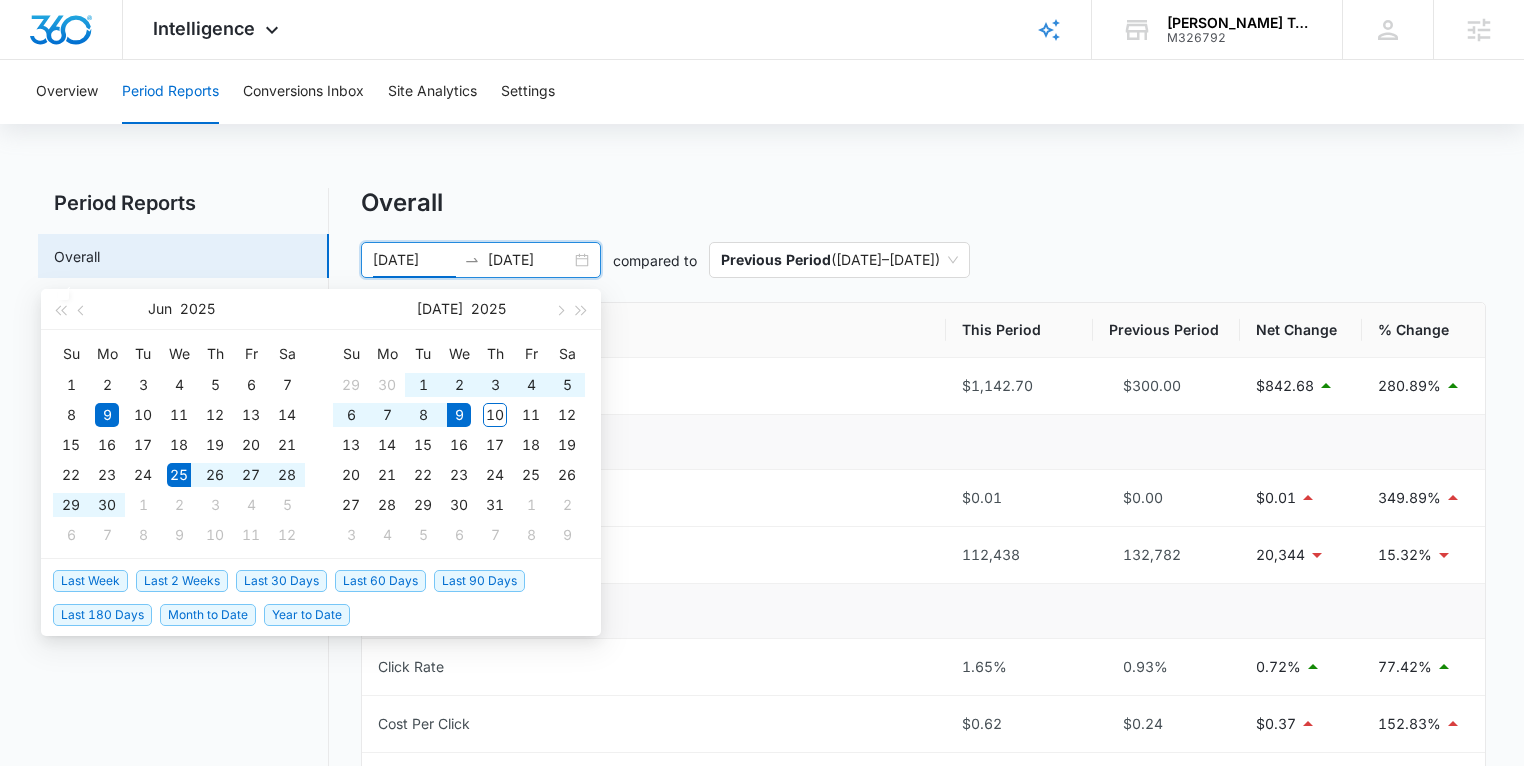 click on "Last 2 Weeks" at bounding box center [182, 581] 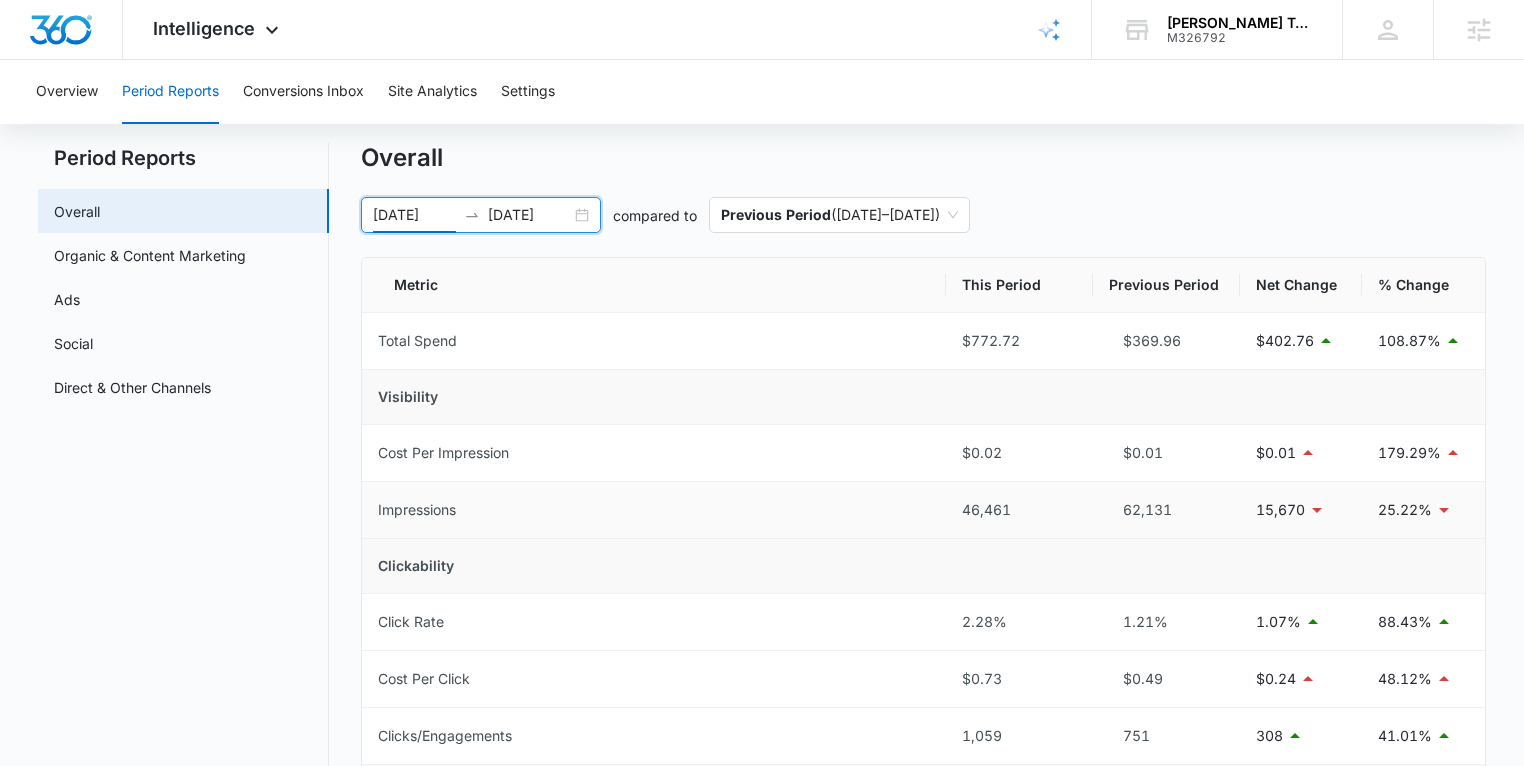scroll, scrollTop: 0, scrollLeft: 0, axis: both 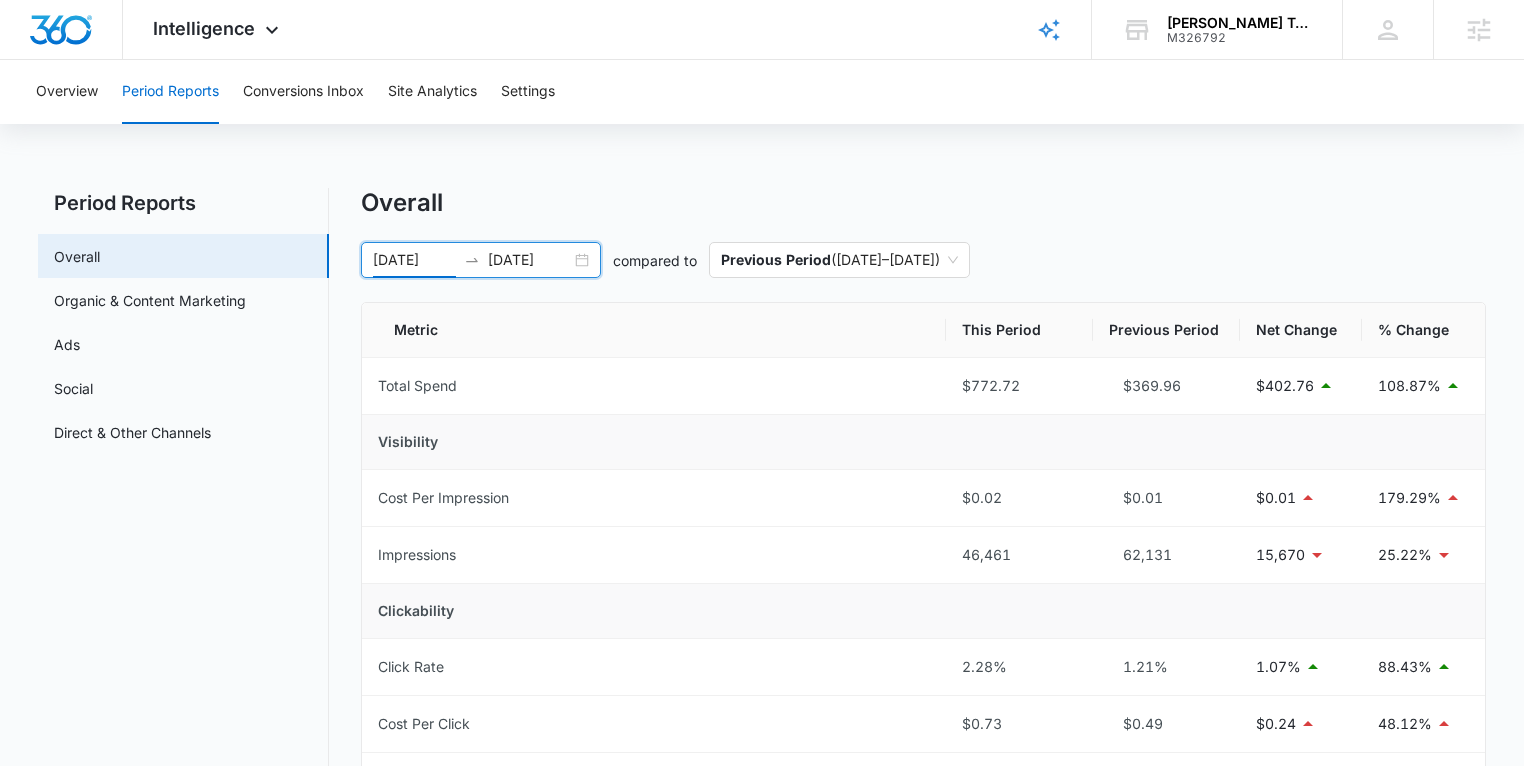 click on "06/25/2025 07/09/2025" at bounding box center [481, 260] 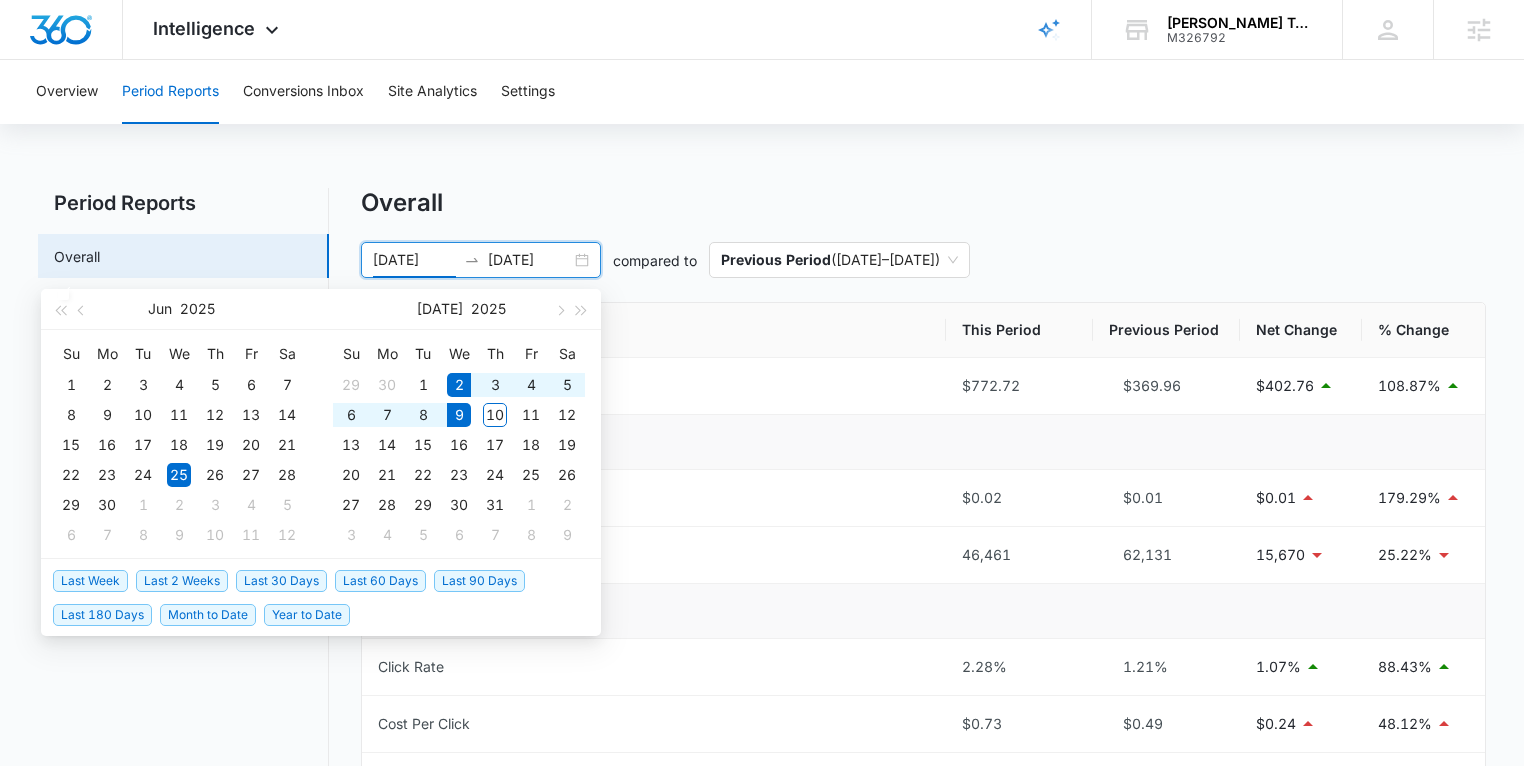 click on "Last  Week" at bounding box center [90, 581] 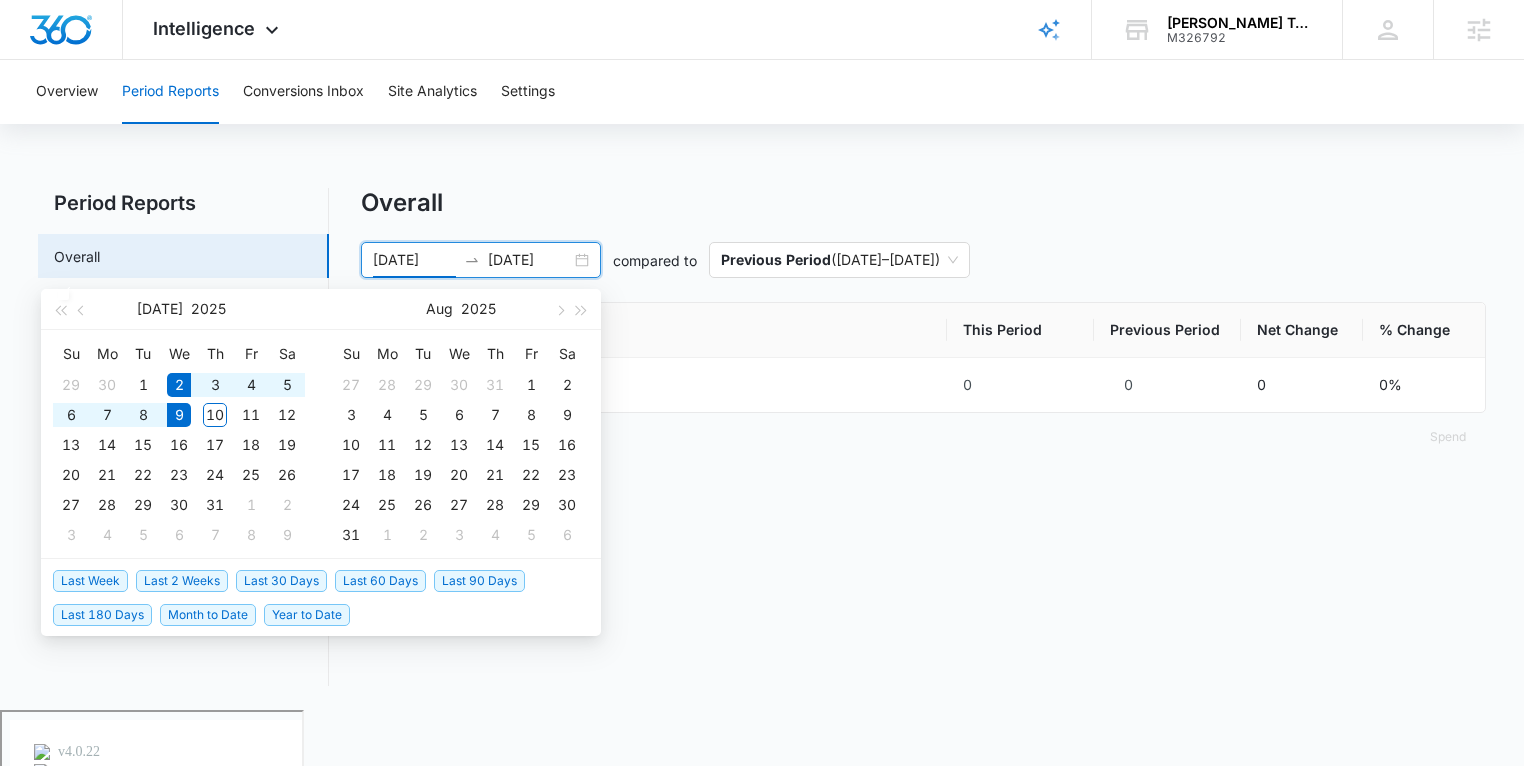 type on "07/02/2025" 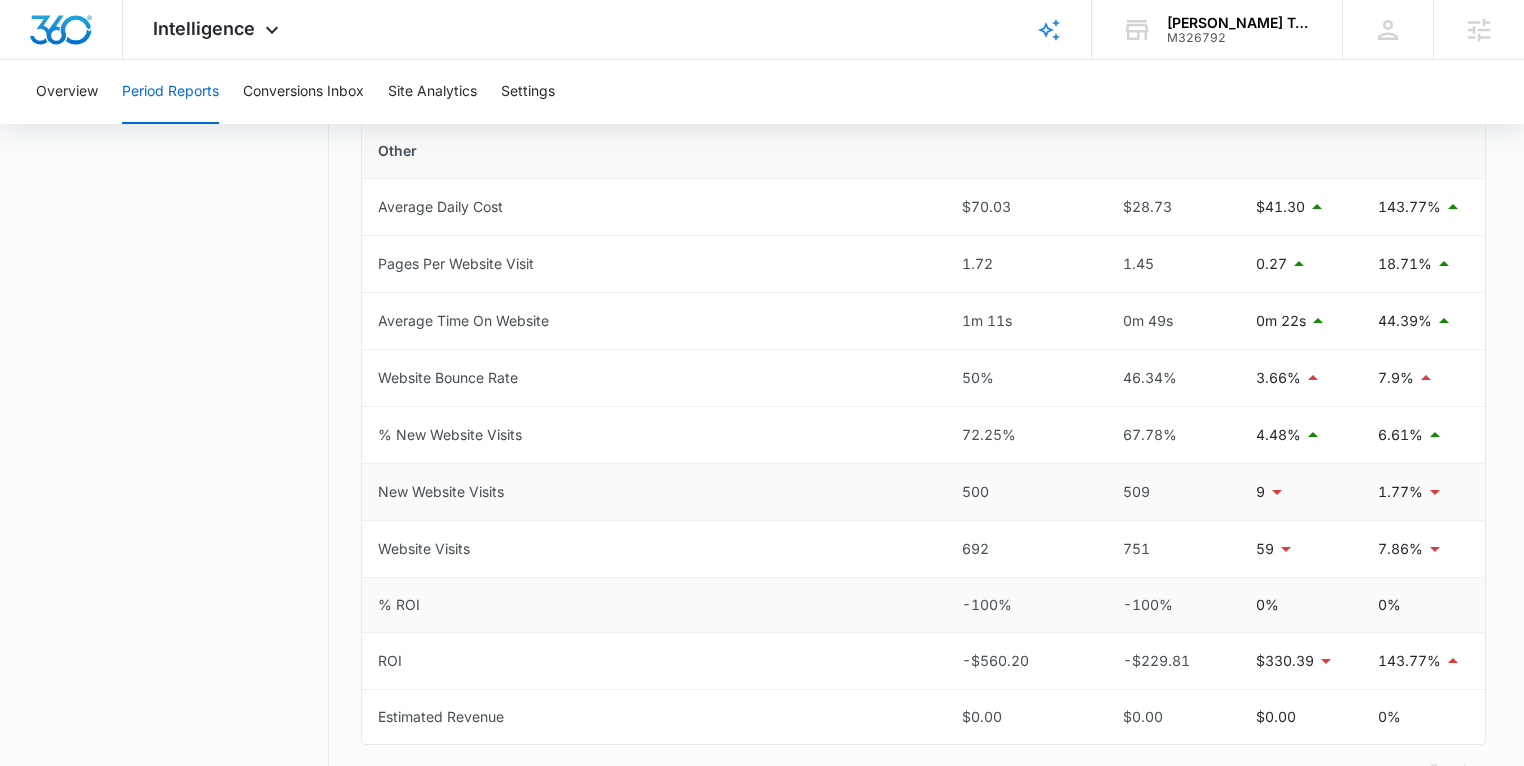 scroll, scrollTop: 834, scrollLeft: 0, axis: vertical 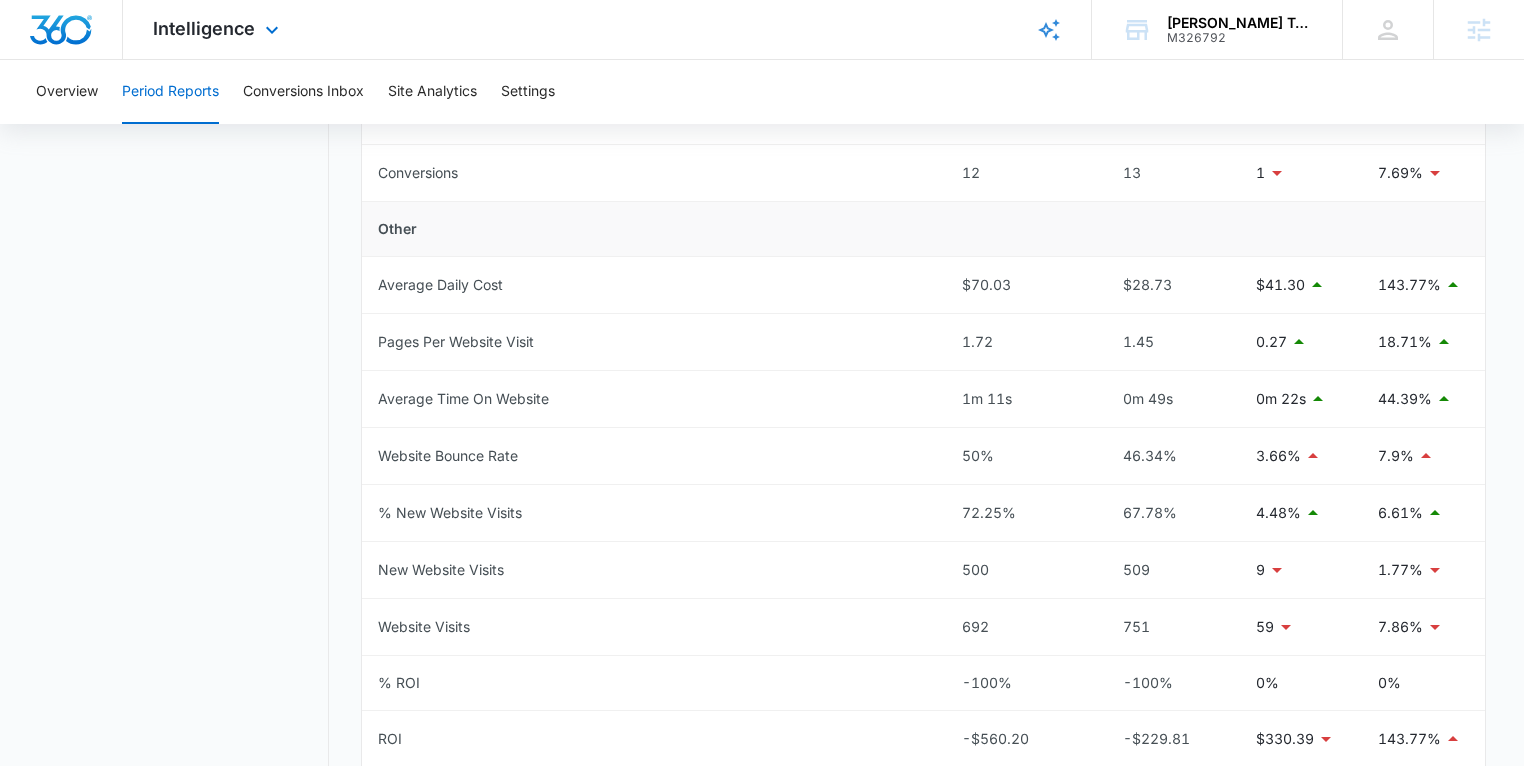 click on "Intelligence Apps Reputation Forms CRM Email Social Payments POS Content Ads Intelligence Files Brand Settings" at bounding box center [218, 29] 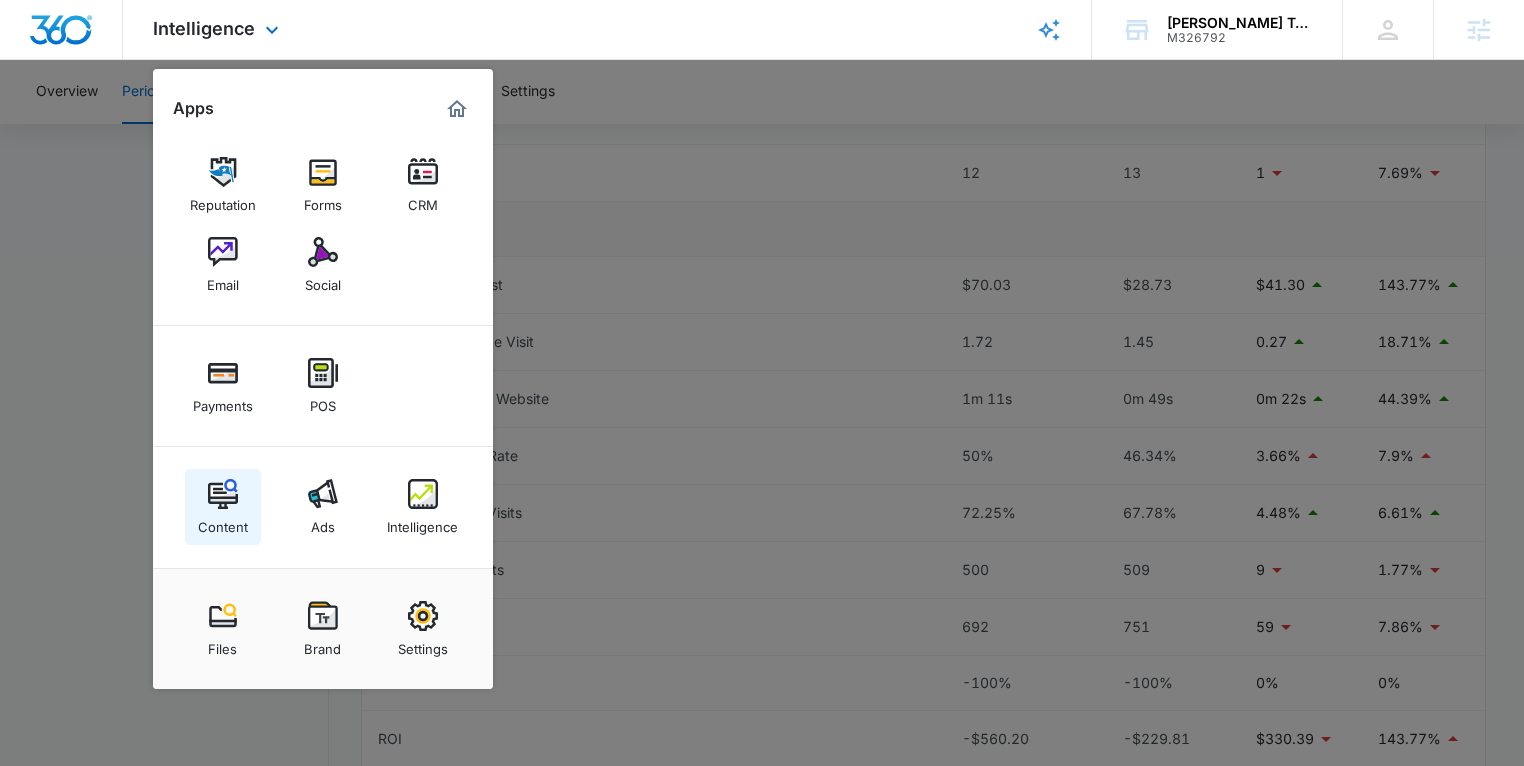 click on "Content" at bounding box center [223, 522] 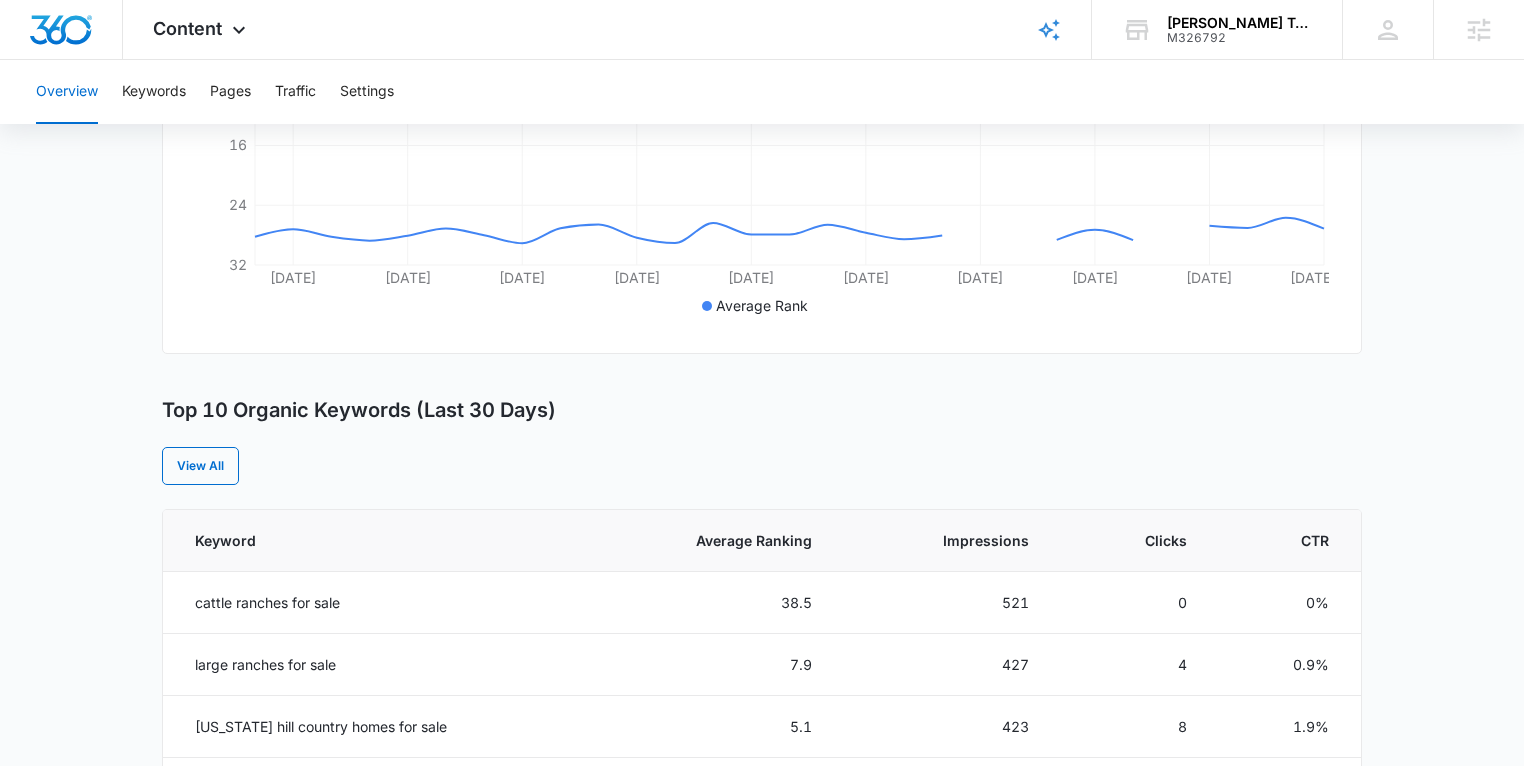 scroll, scrollTop: 257, scrollLeft: 0, axis: vertical 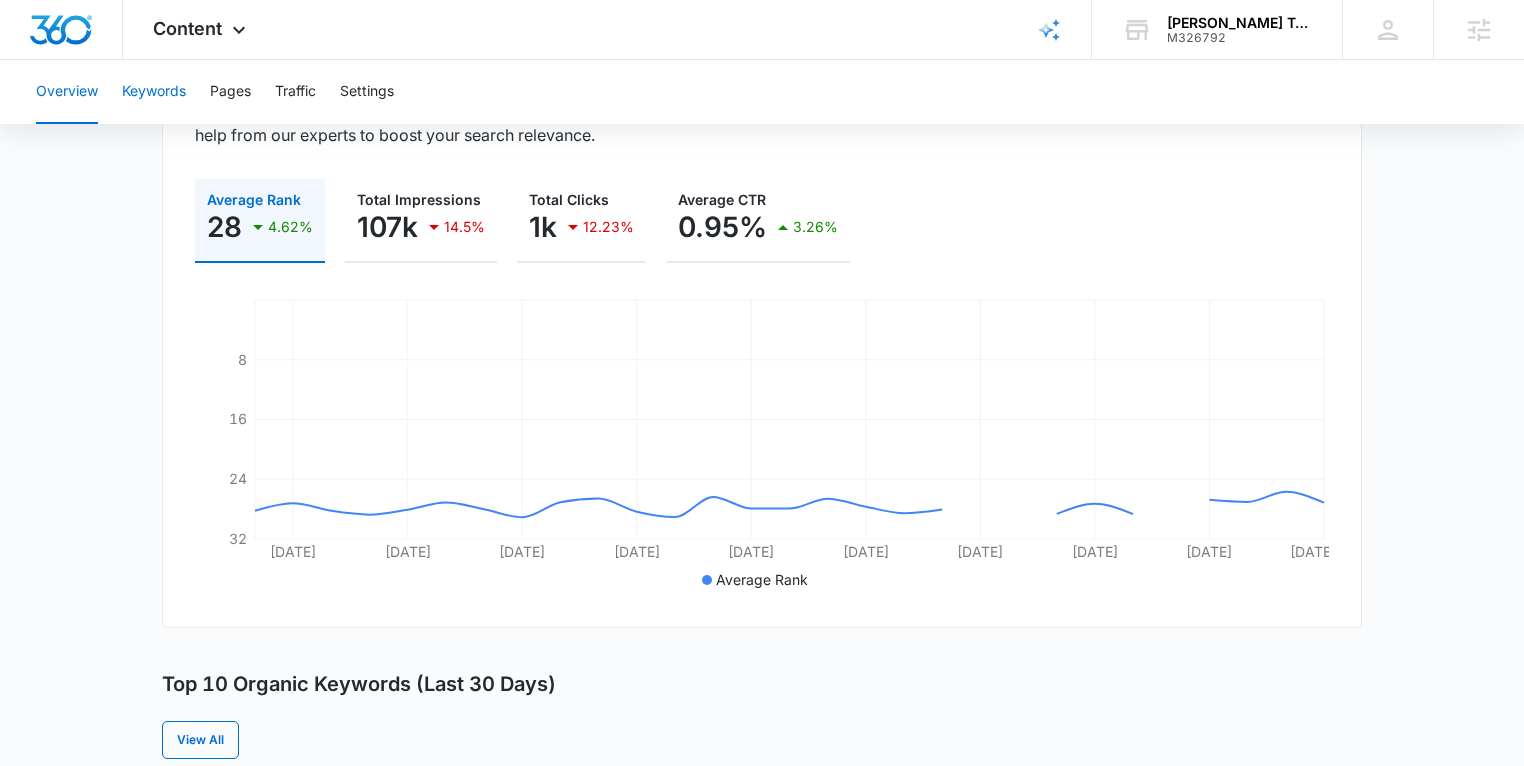 click on "Keywords" at bounding box center [154, 92] 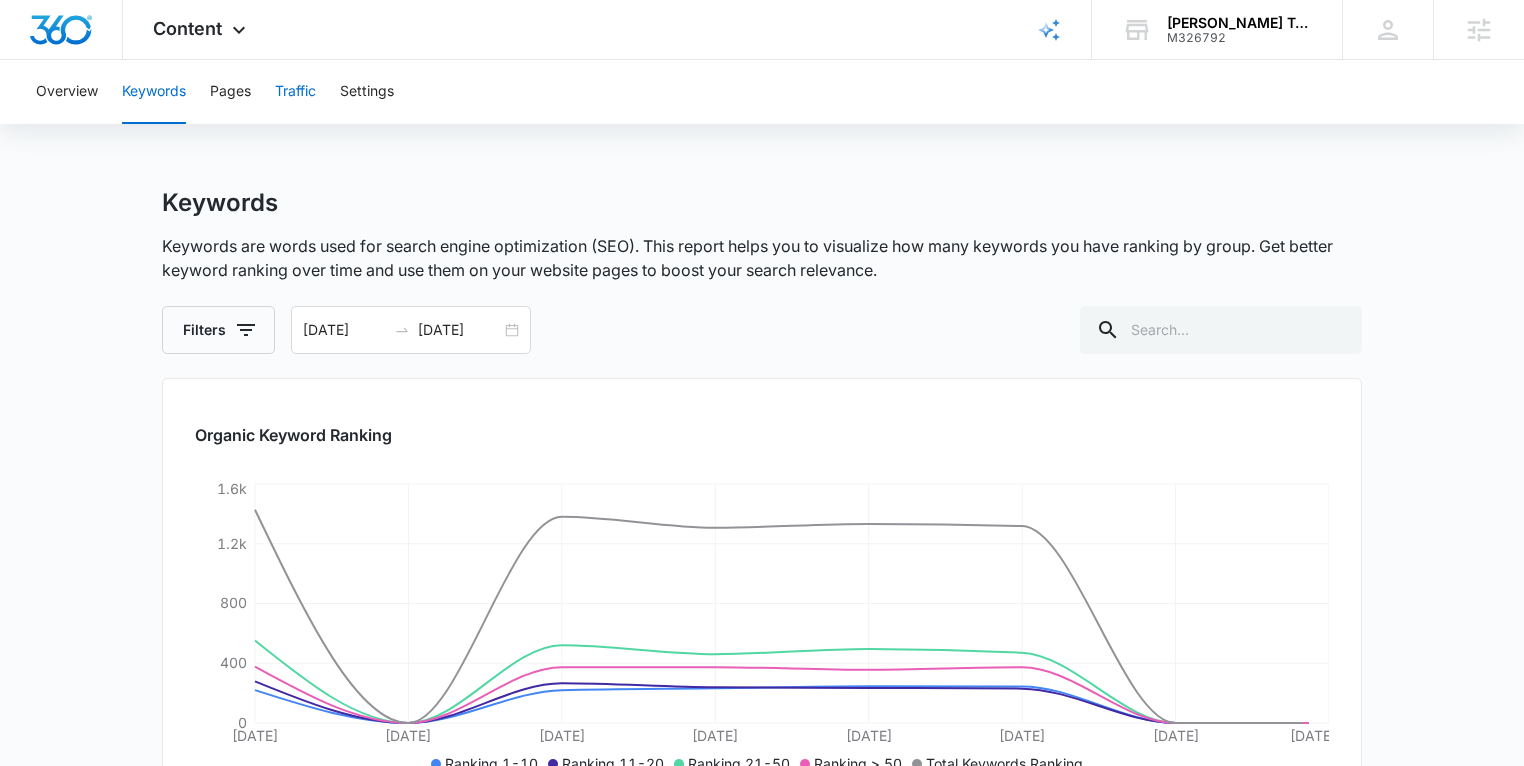 click on "Traffic" at bounding box center (295, 92) 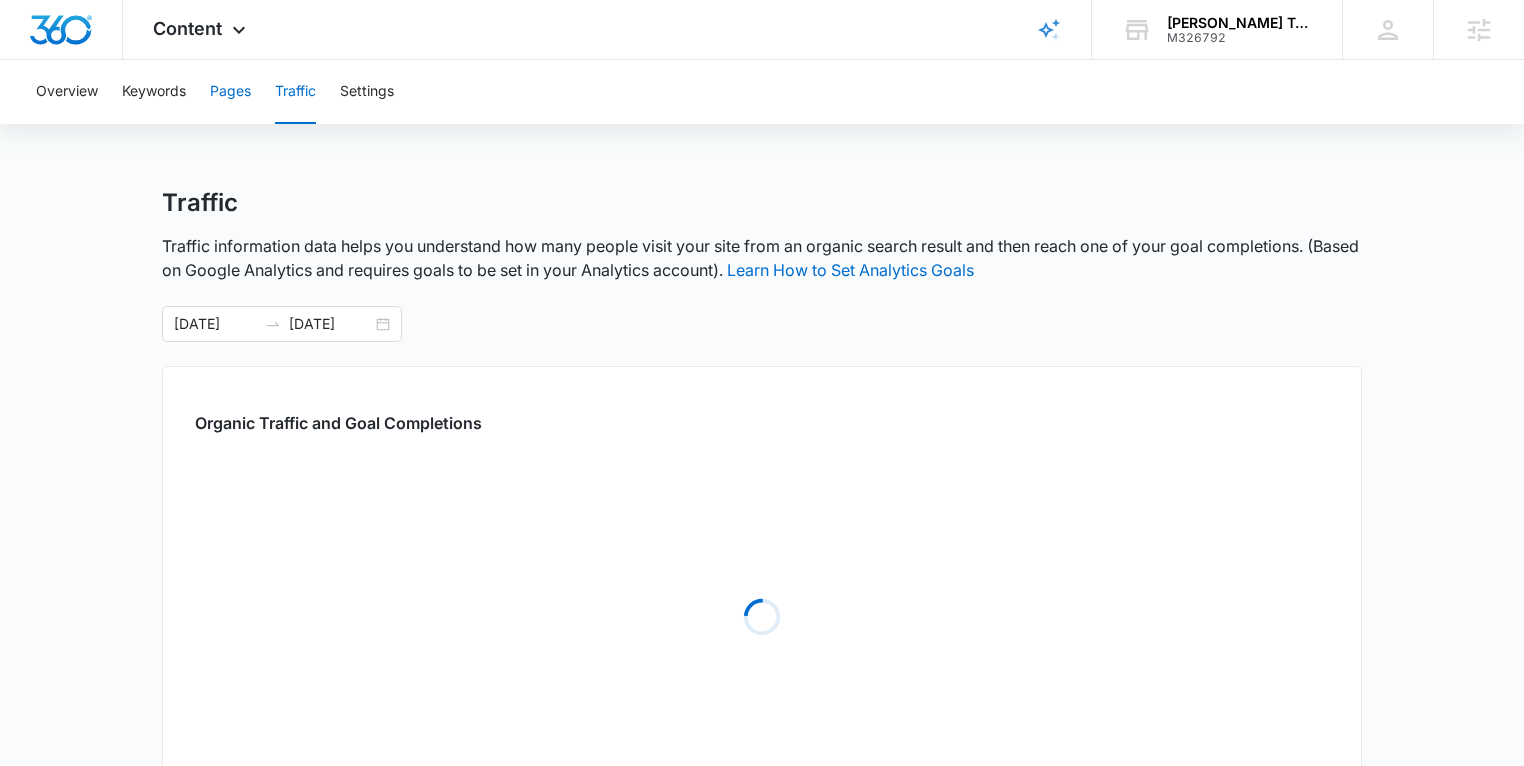 click on "Pages" at bounding box center (230, 92) 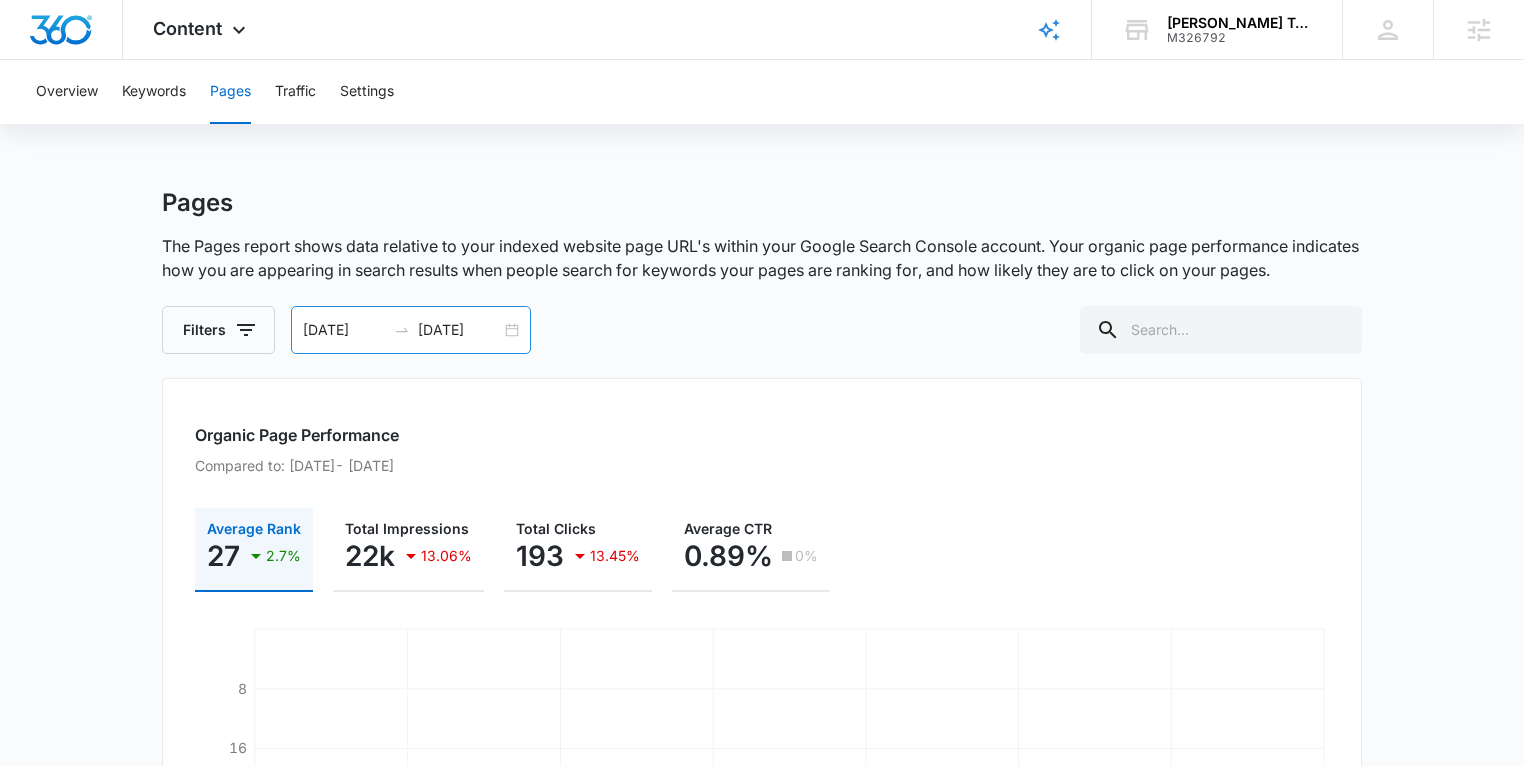 click on "07/02/2025 07/09/2025" at bounding box center [411, 330] 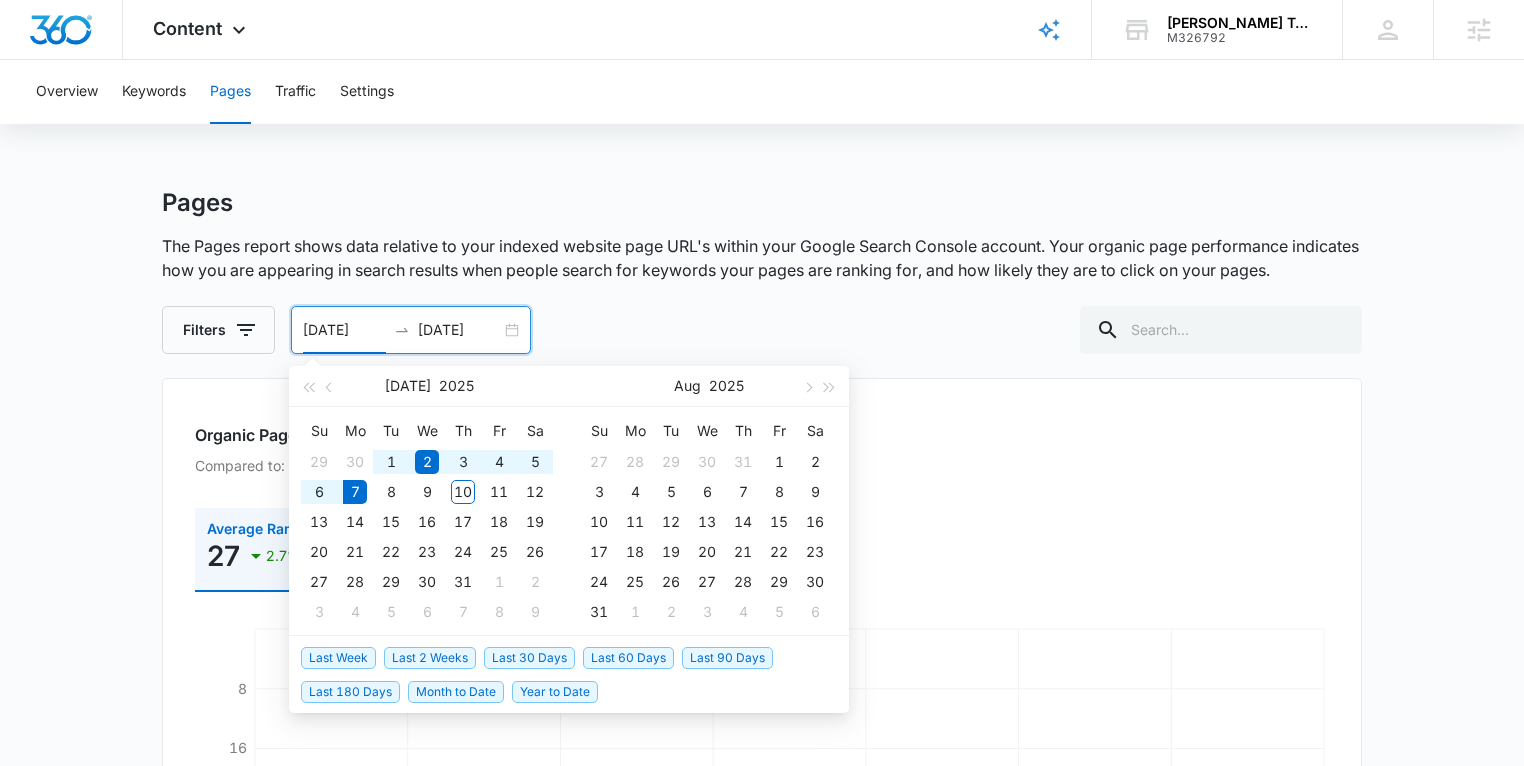 click on "Last 180 Days" at bounding box center [350, 692] 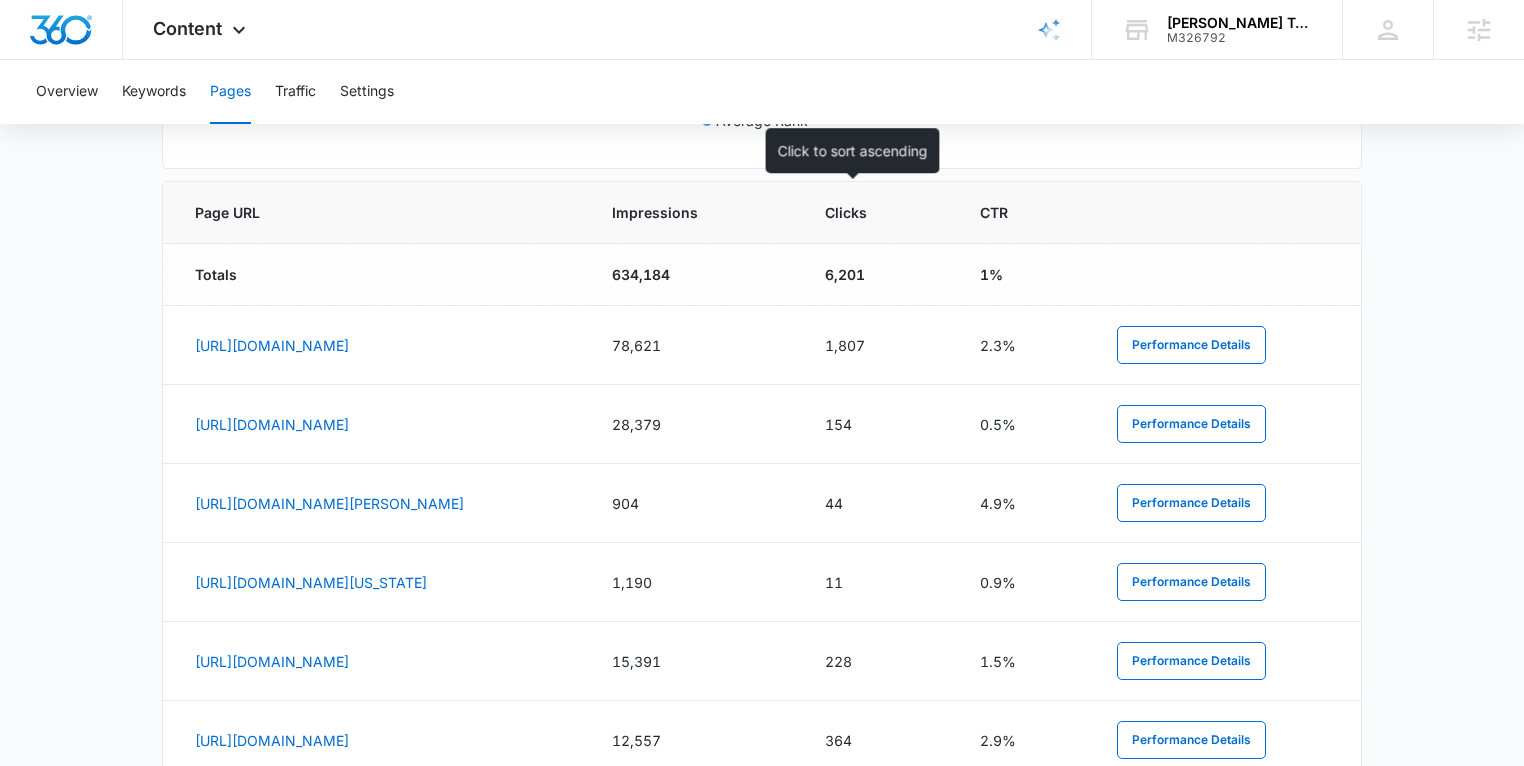click on "Impressions" at bounding box center (680, 212) 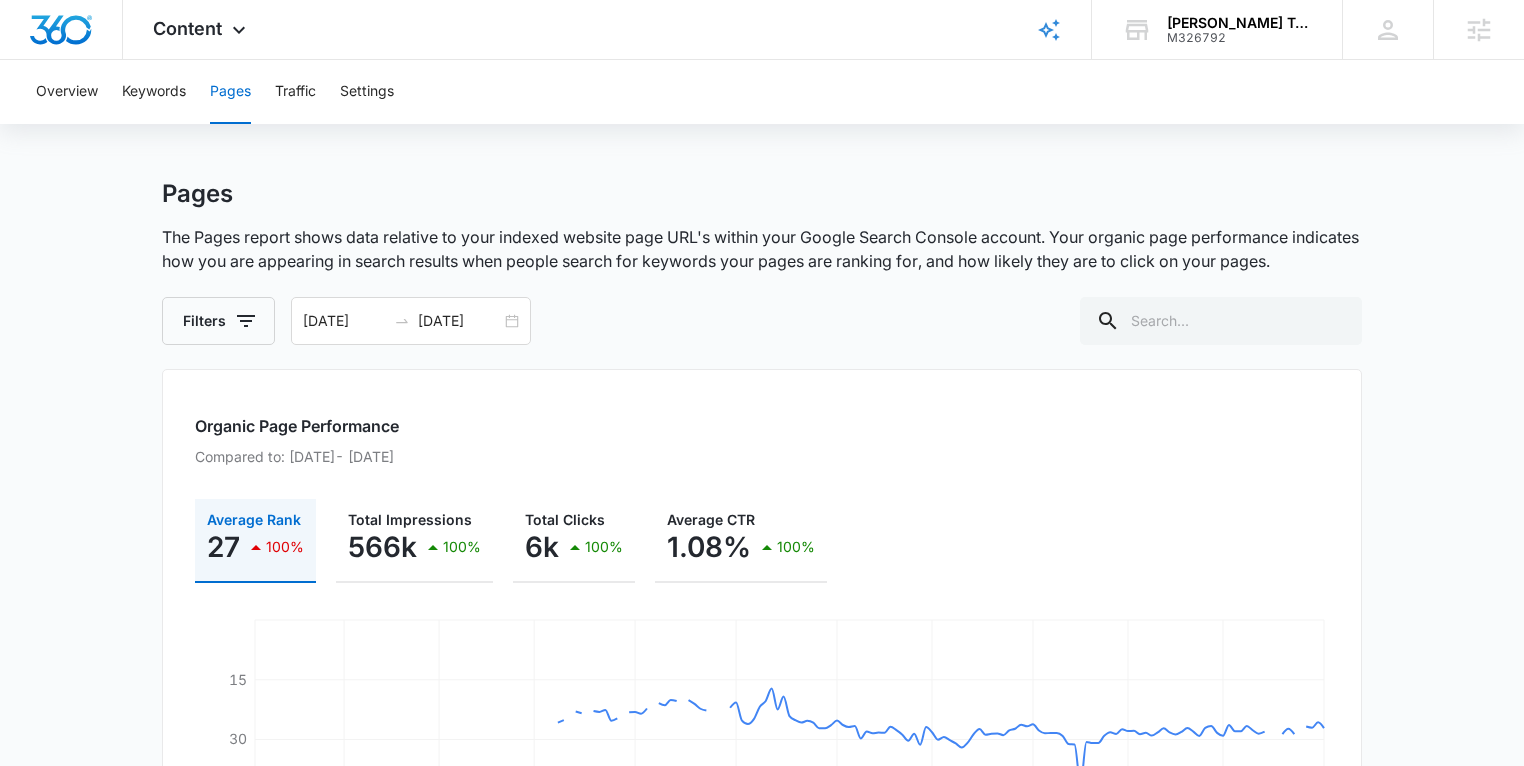 scroll, scrollTop: 0, scrollLeft: 0, axis: both 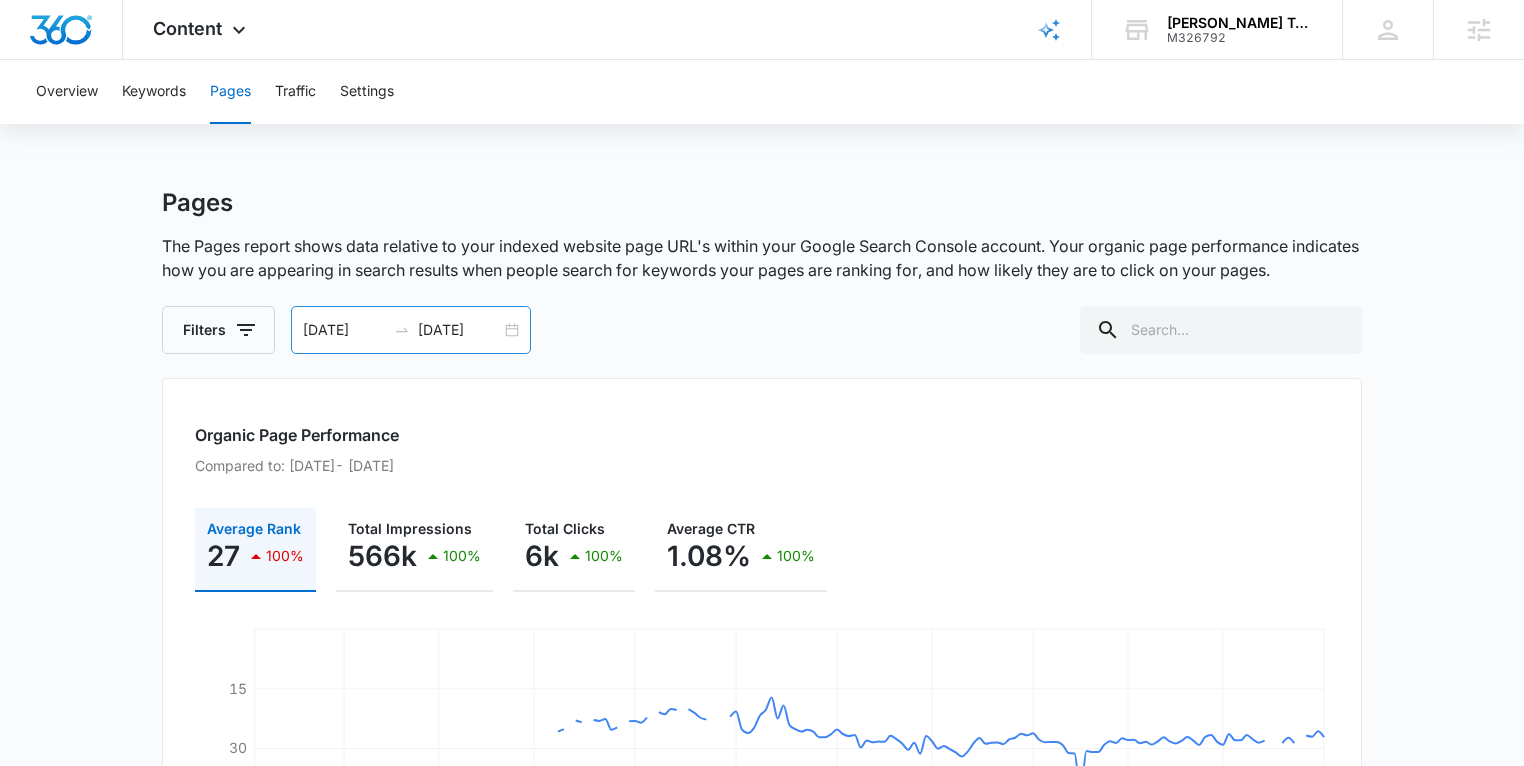 click on "01/08/2025 07/07/2025" at bounding box center (411, 330) 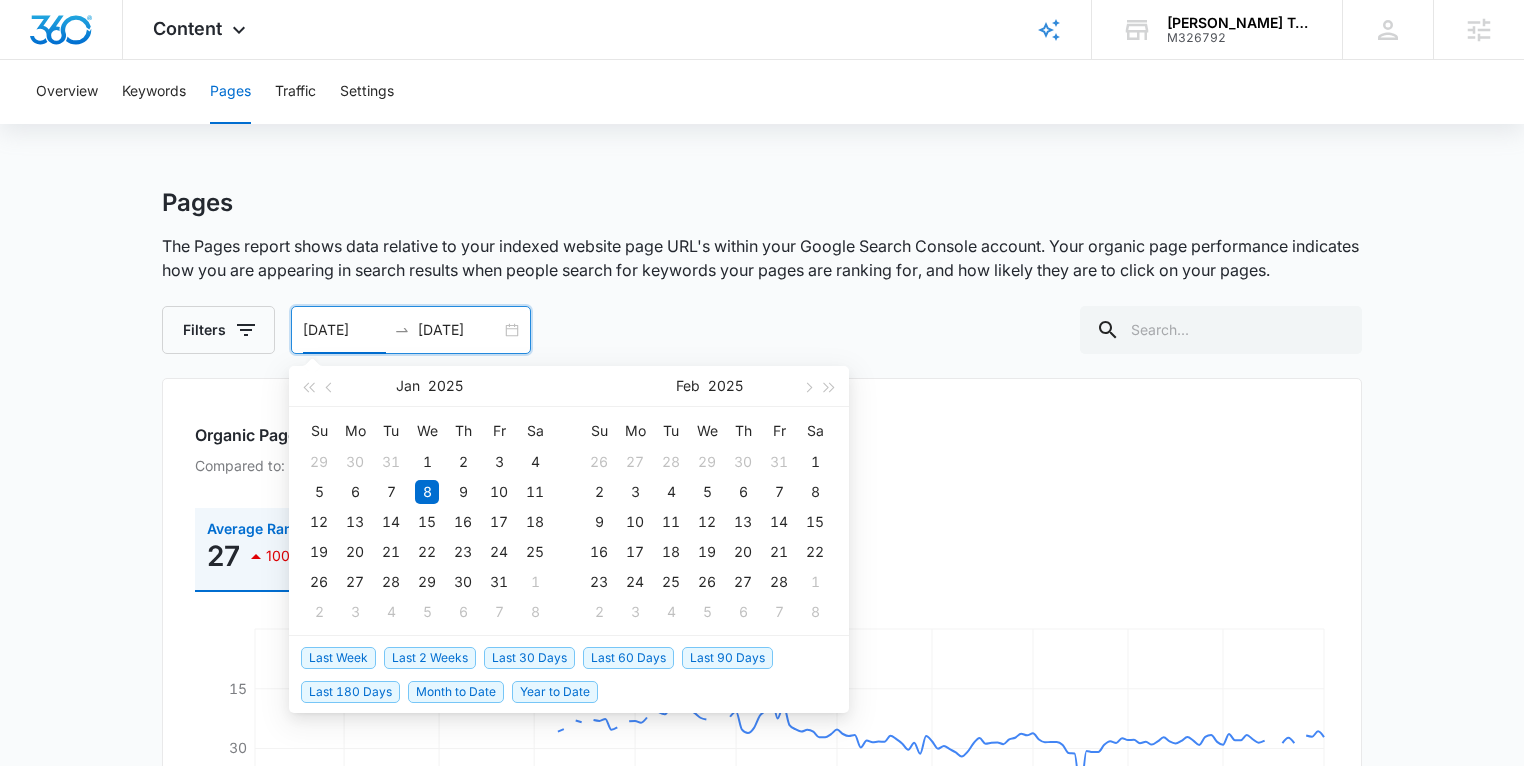 click on "Last 2 Weeks" at bounding box center (430, 658) 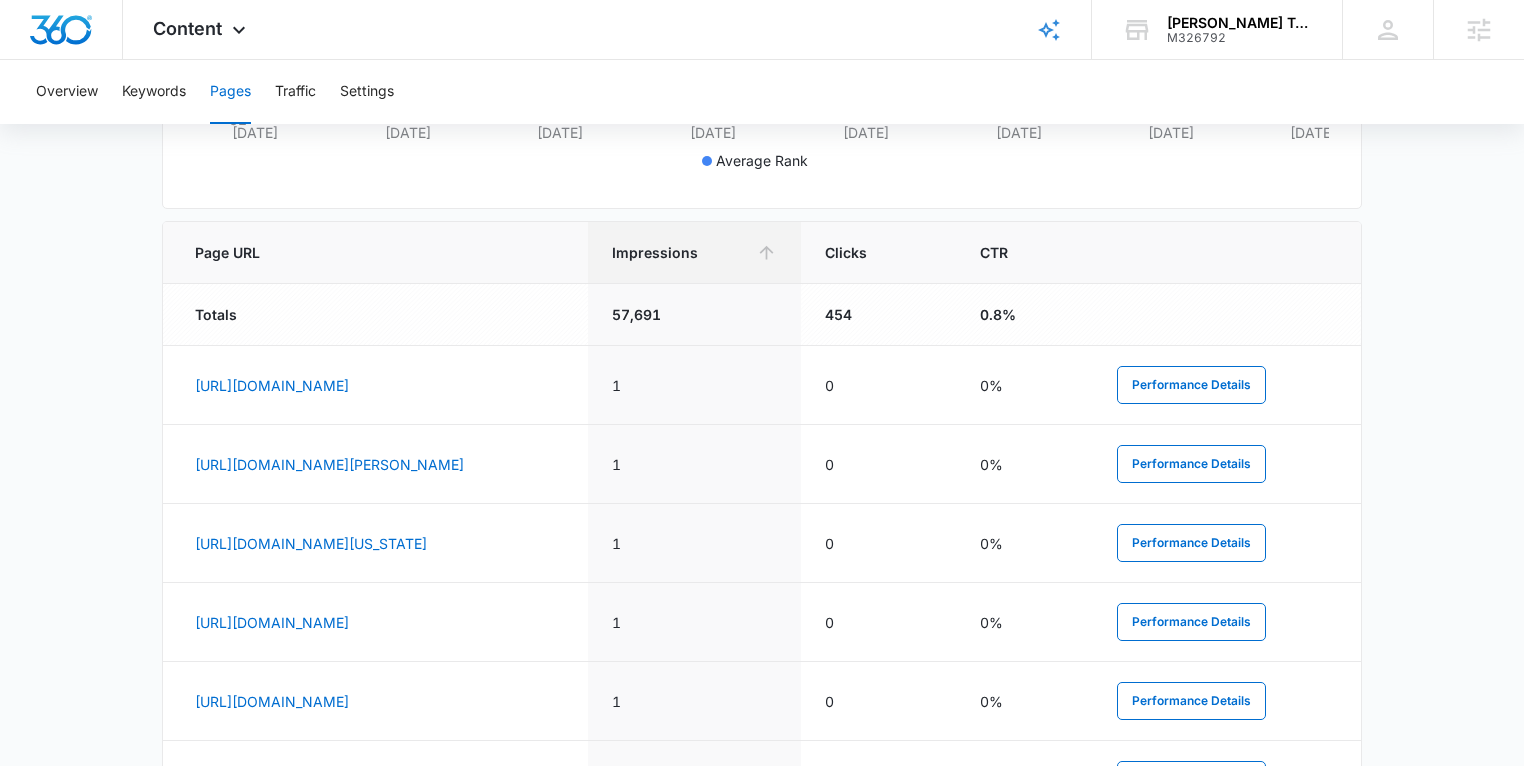 scroll, scrollTop: 758, scrollLeft: 0, axis: vertical 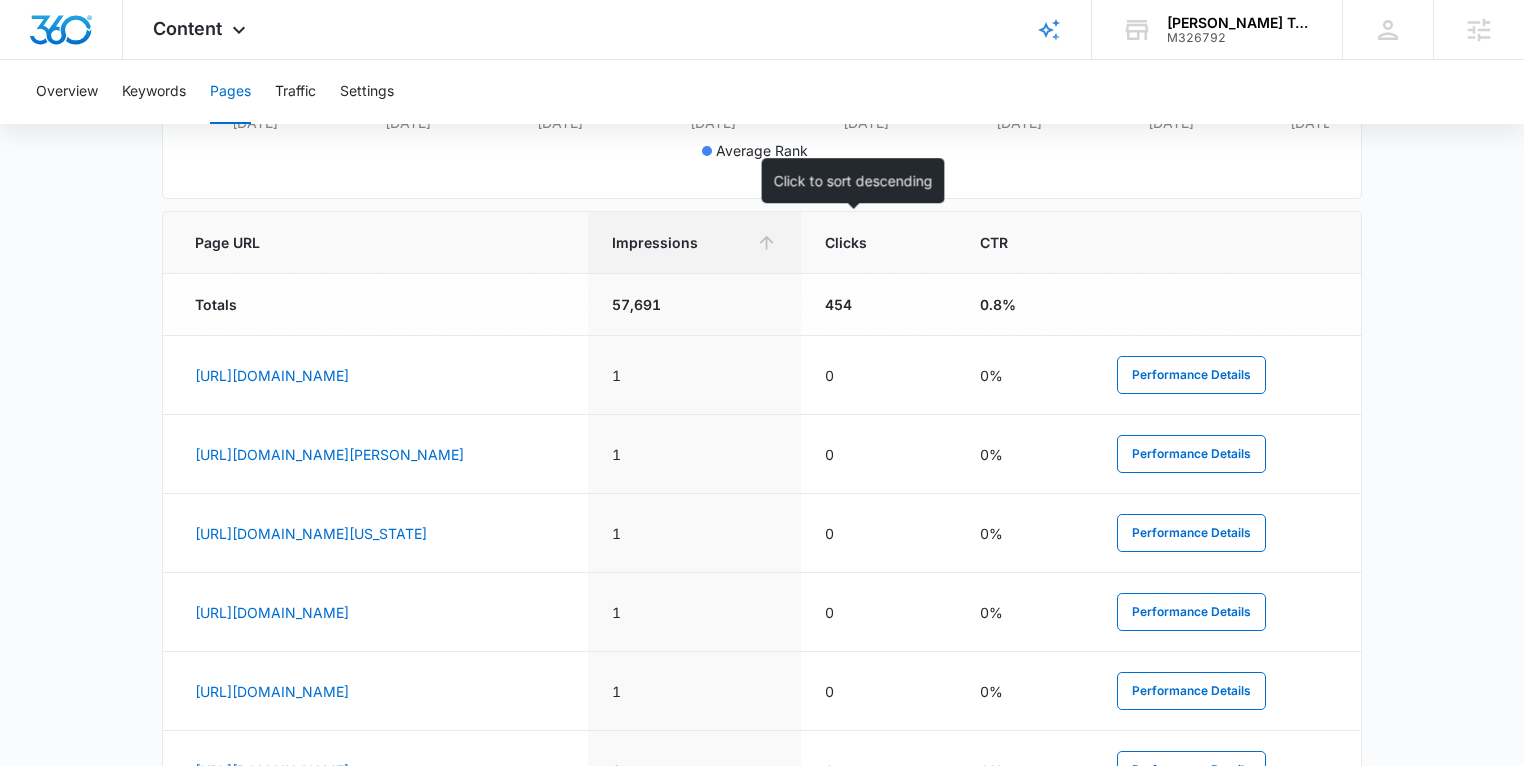 click on "Impressions" at bounding box center (680, 242) 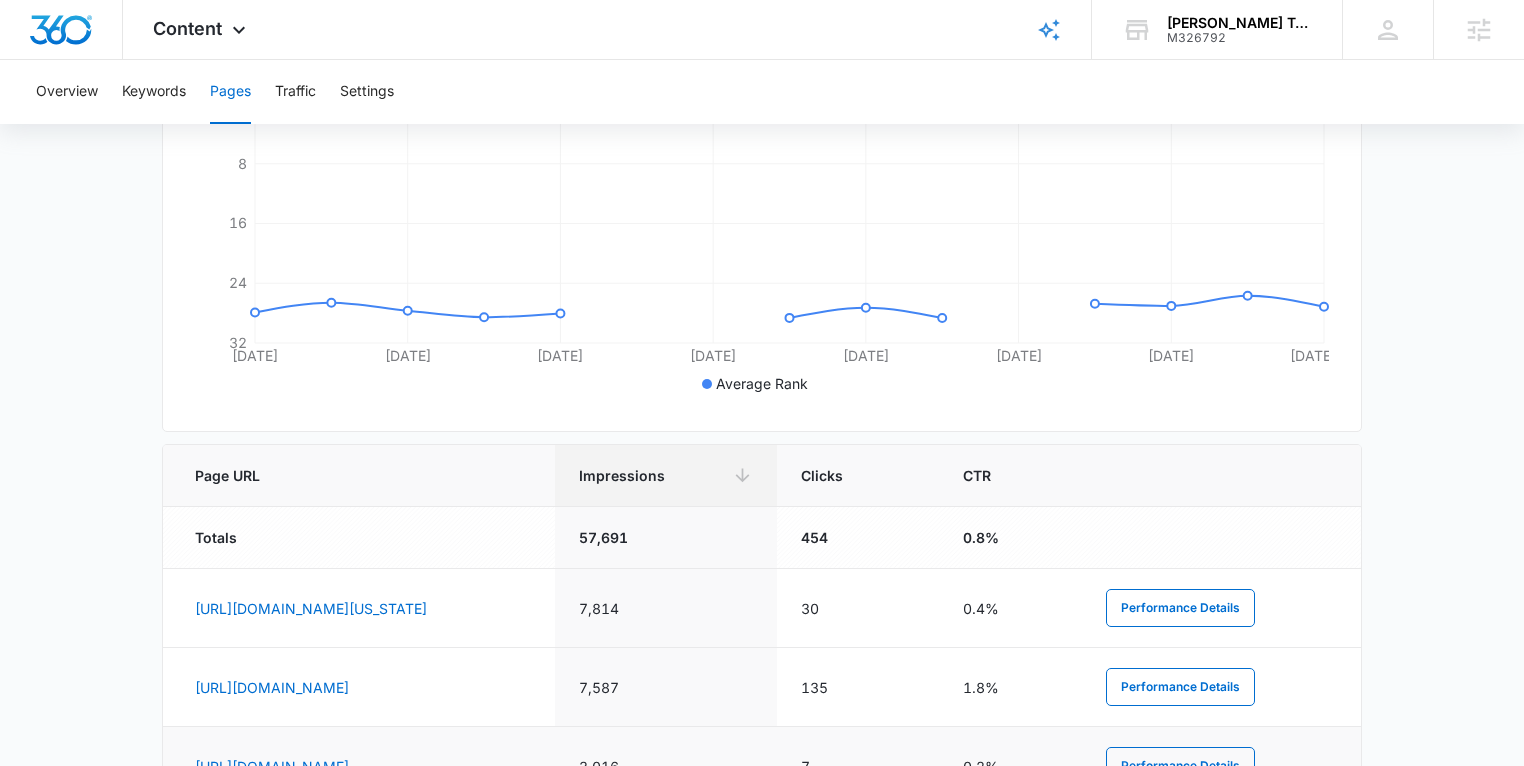 scroll, scrollTop: 758, scrollLeft: 0, axis: vertical 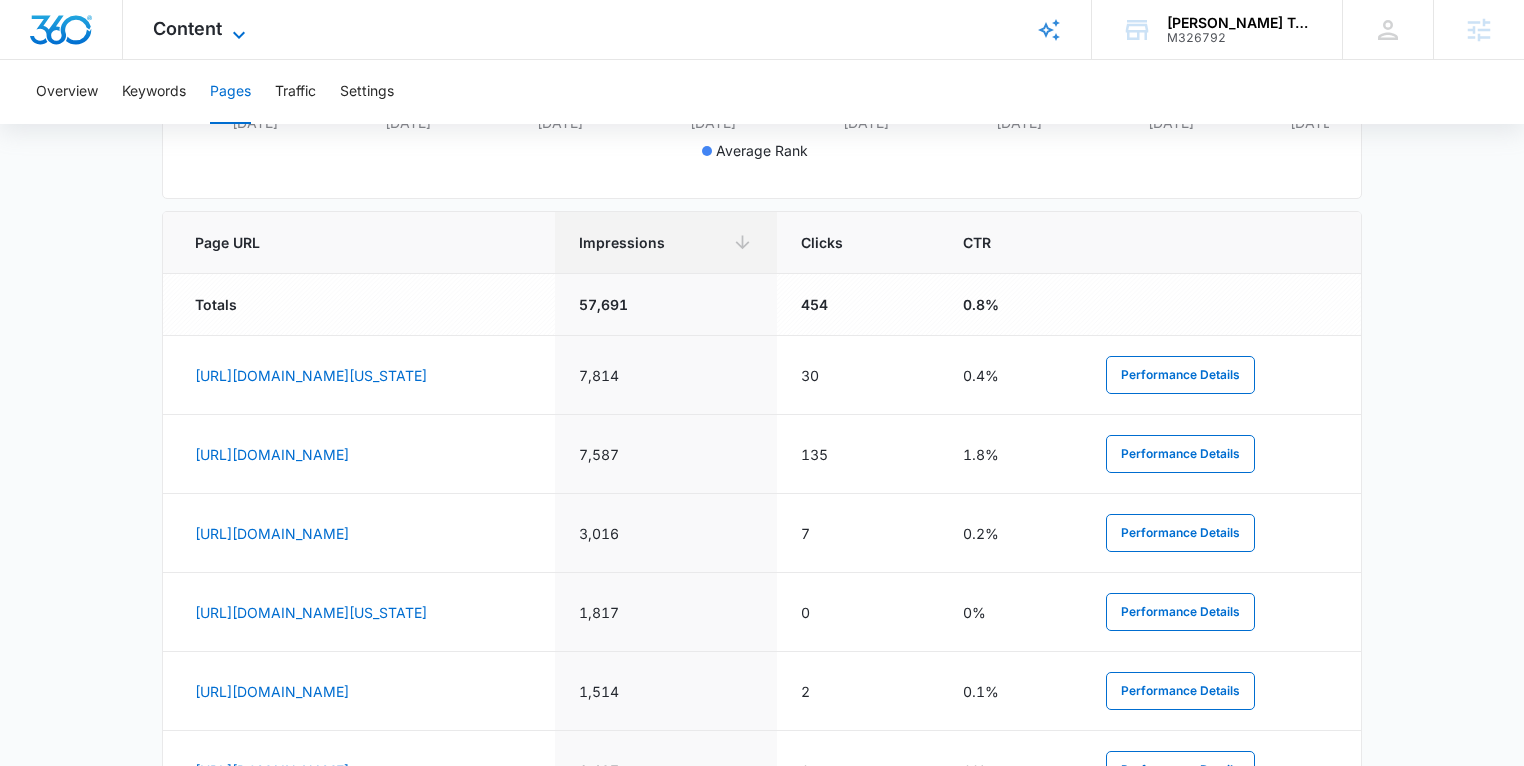 click on "Content" at bounding box center [187, 28] 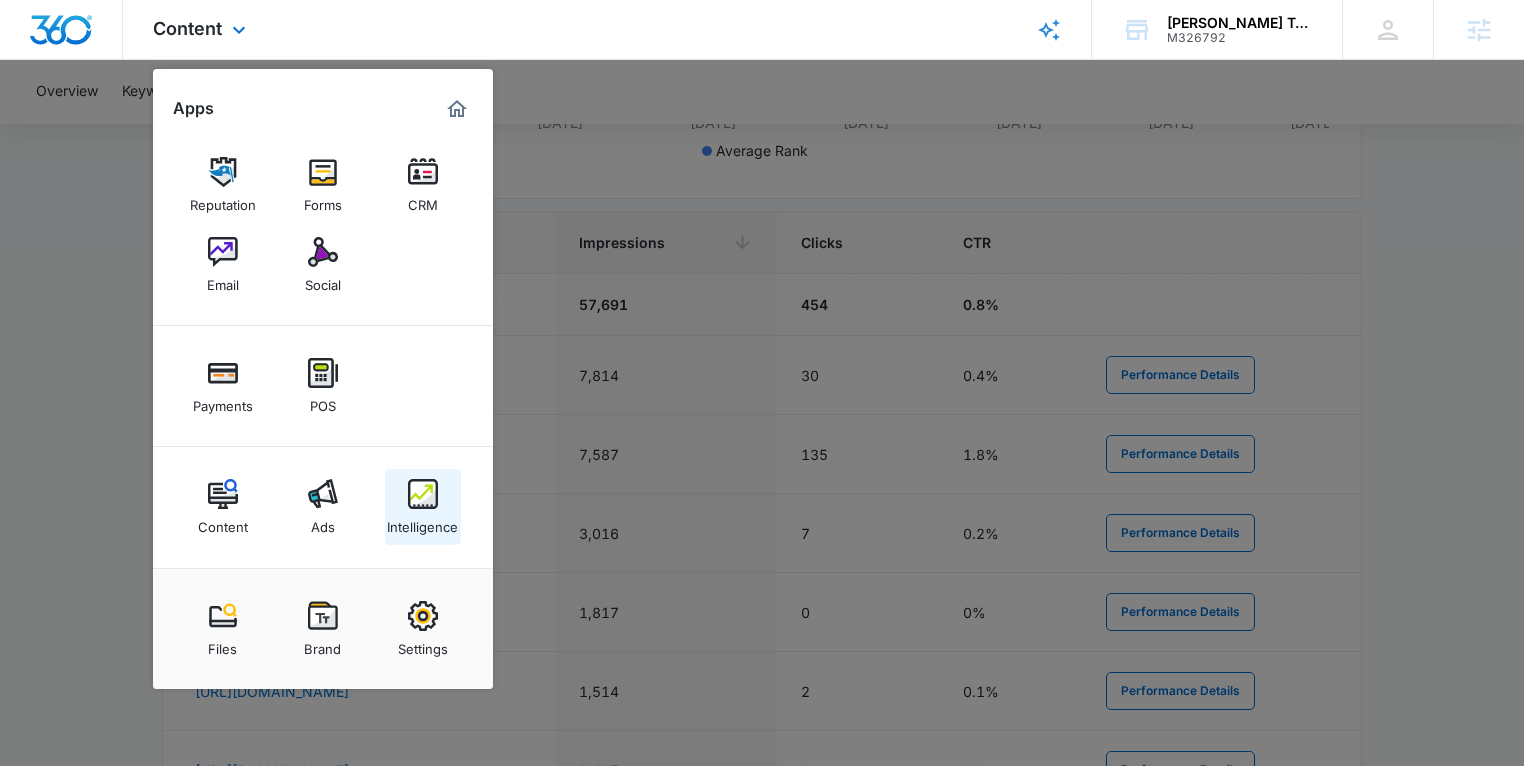 click at bounding box center [423, 494] 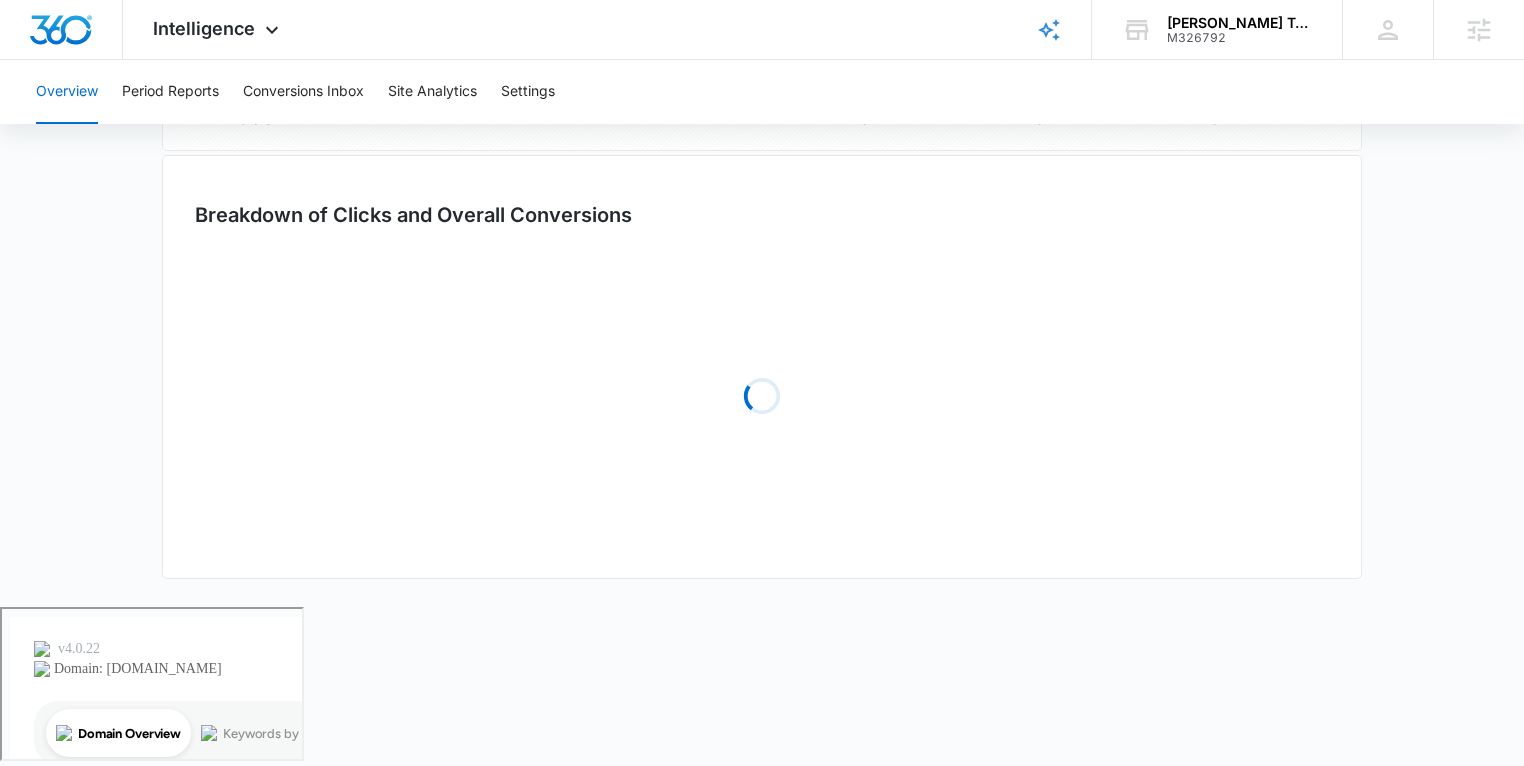 scroll, scrollTop: 0, scrollLeft: 0, axis: both 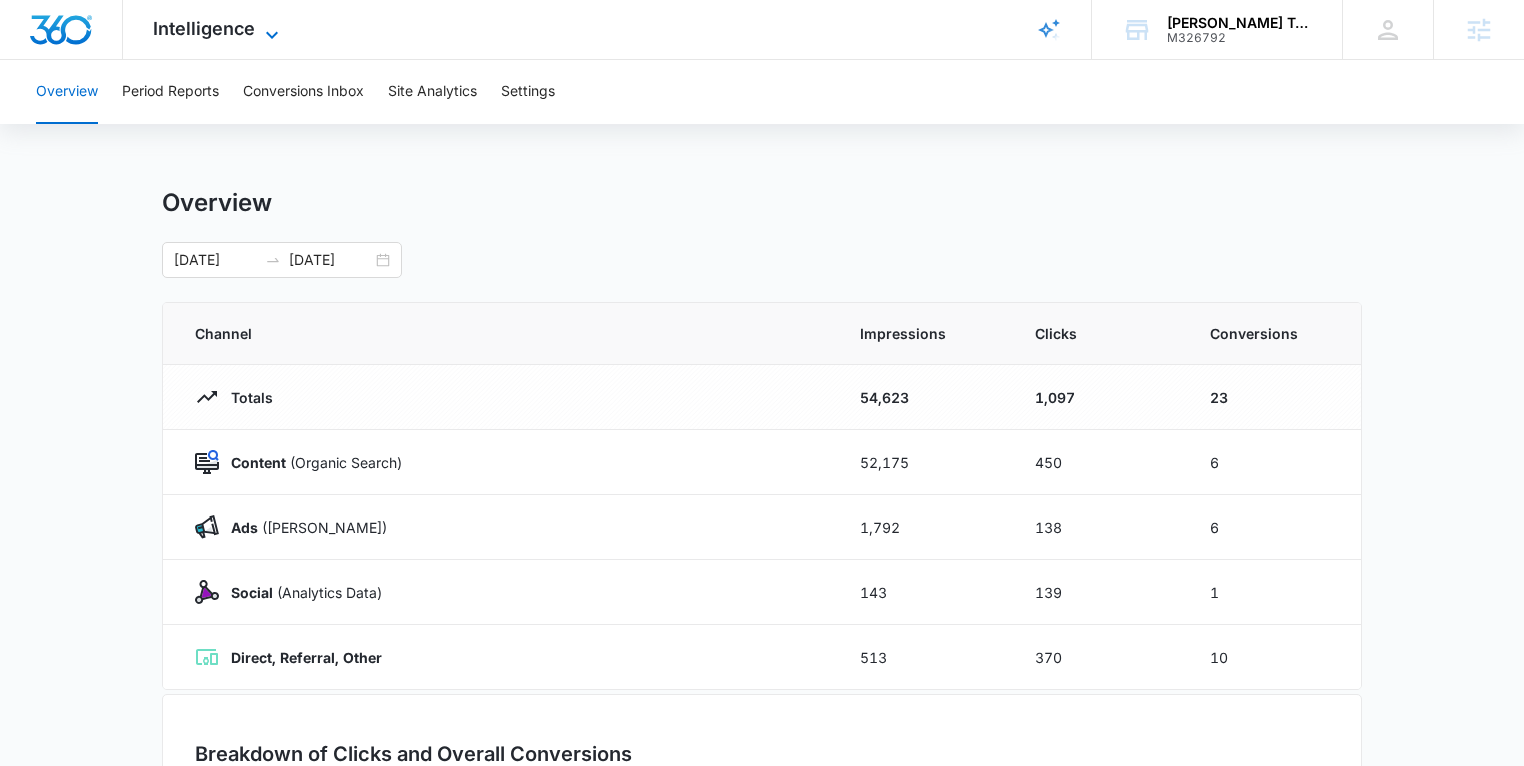 click on "Intelligence" at bounding box center (204, 28) 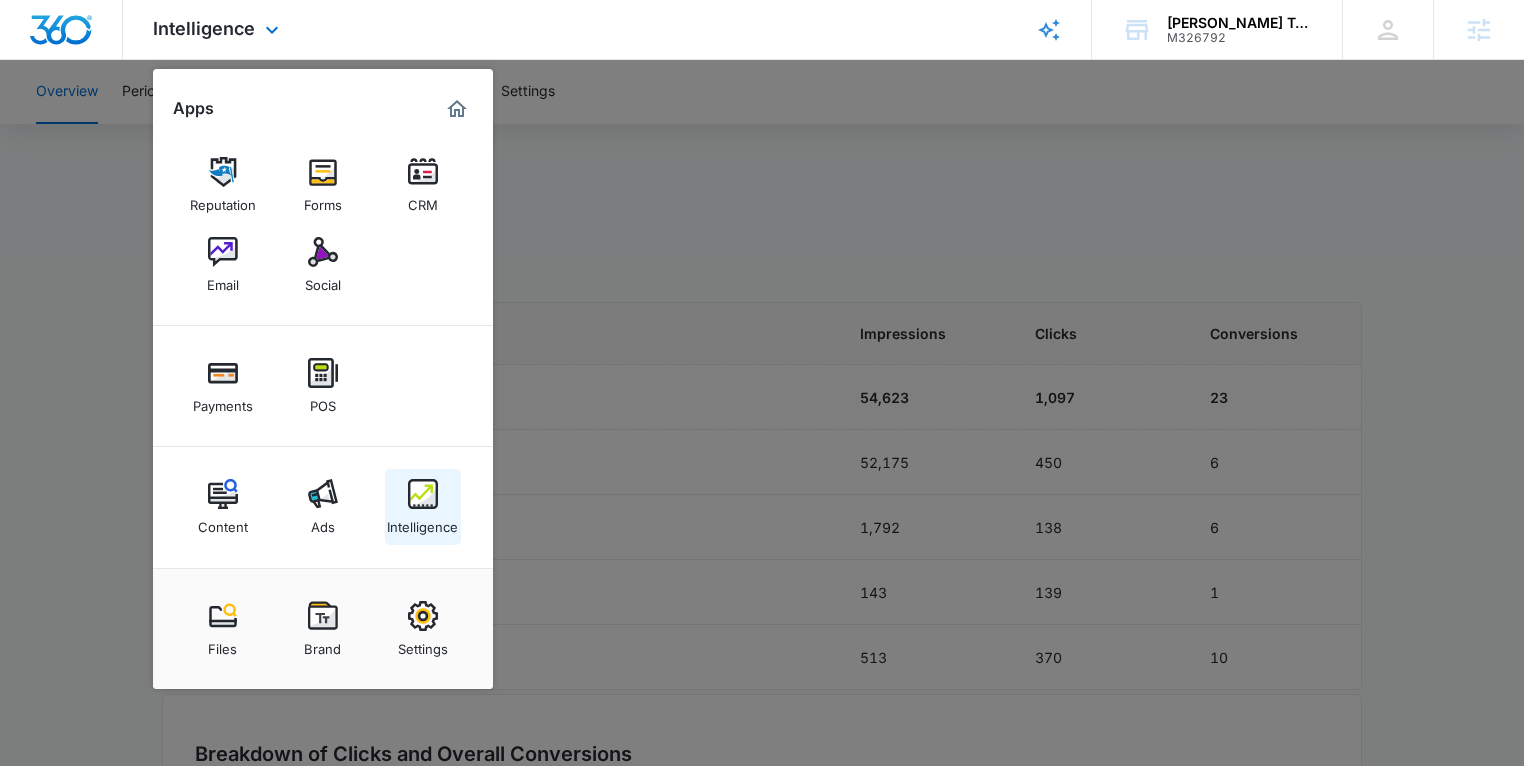 click on "Intelligence" at bounding box center (422, 522) 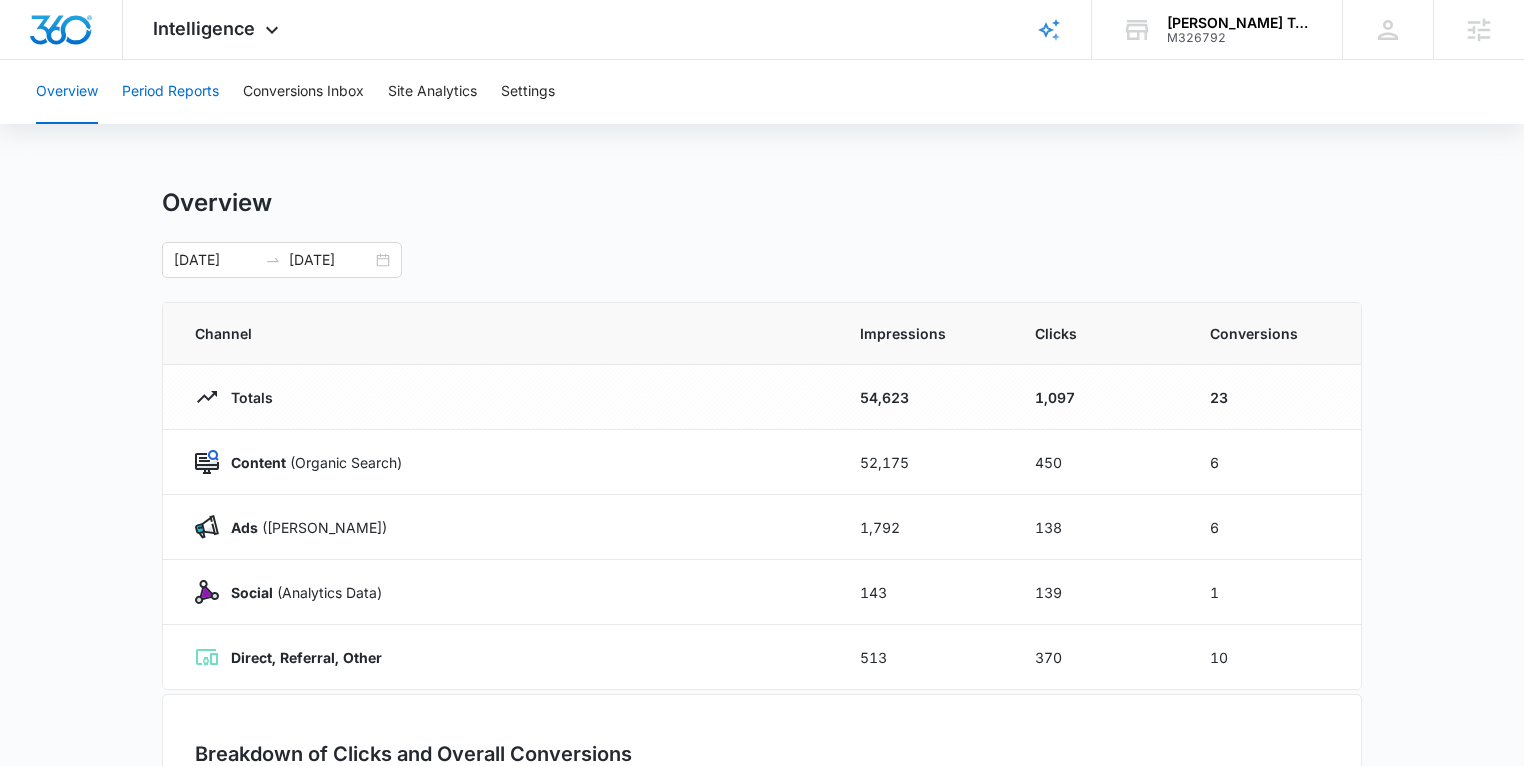 click on "Period Reports" at bounding box center (170, 92) 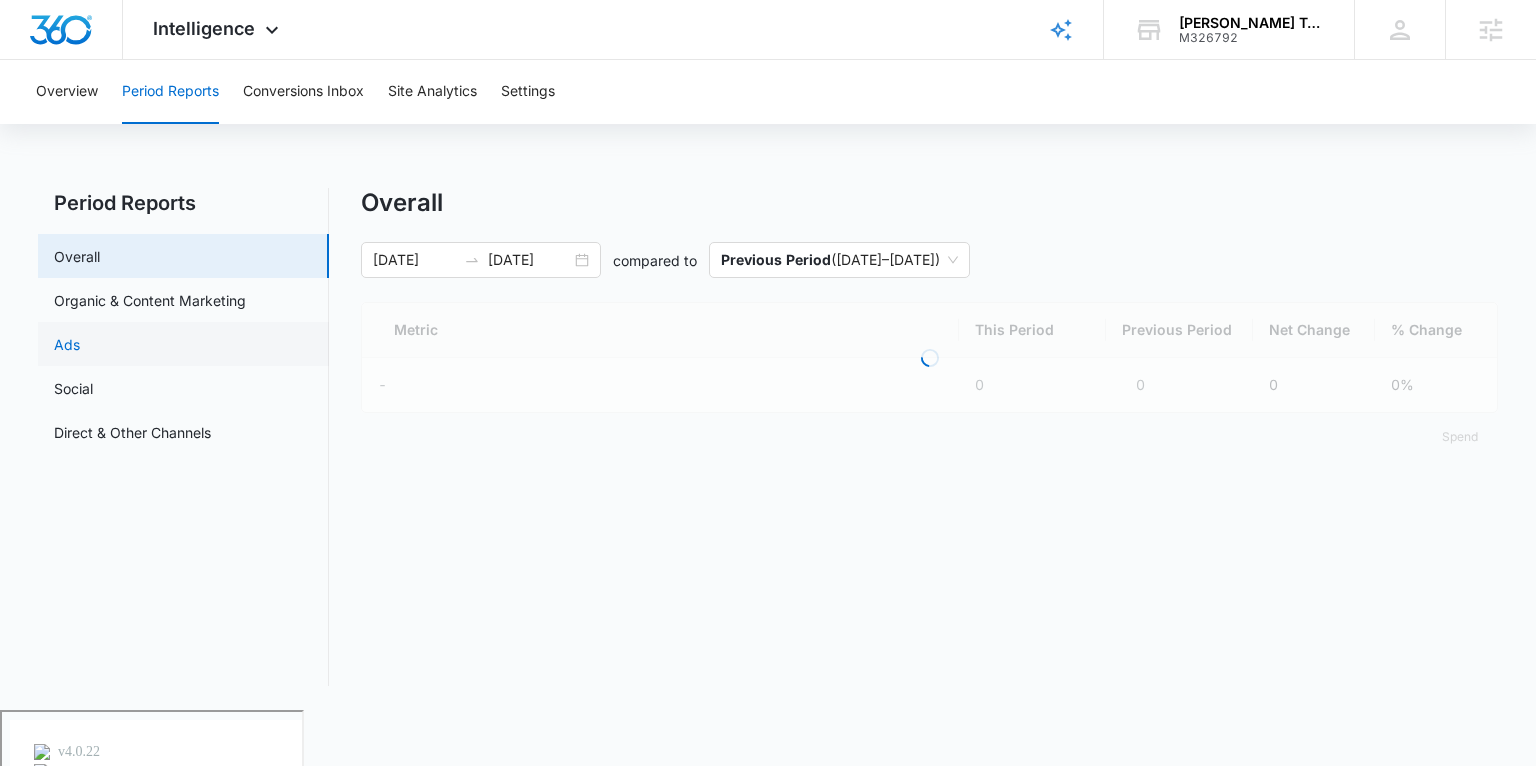 click on "Ads" at bounding box center [67, 344] 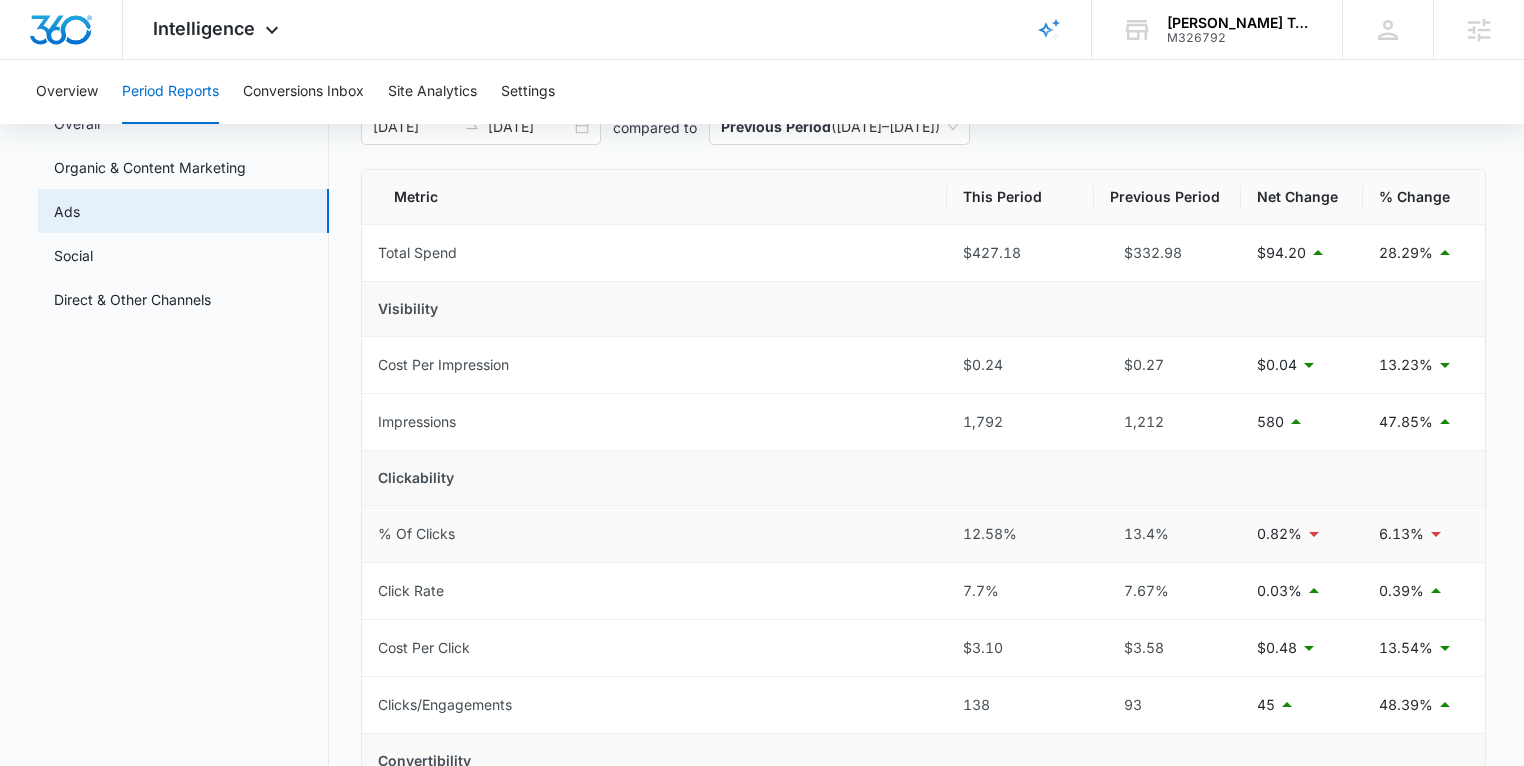 scroll, scrollTop: 356, scrollLeft: 0, axis: vertical 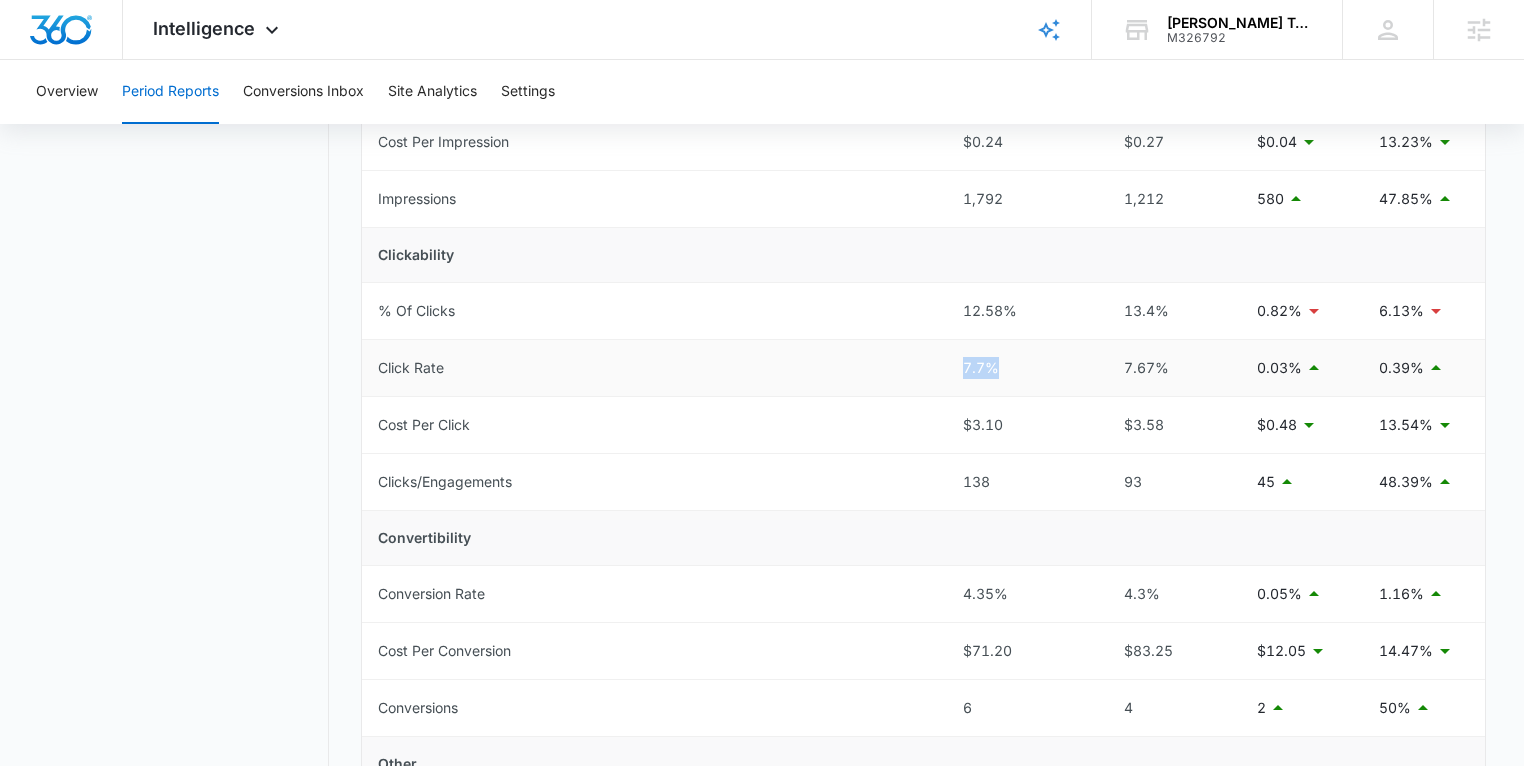 drag, startPoint x: 1004, startPoint y: 374, endPoint x: 957, endPoint y: 372, distance: 47.042534 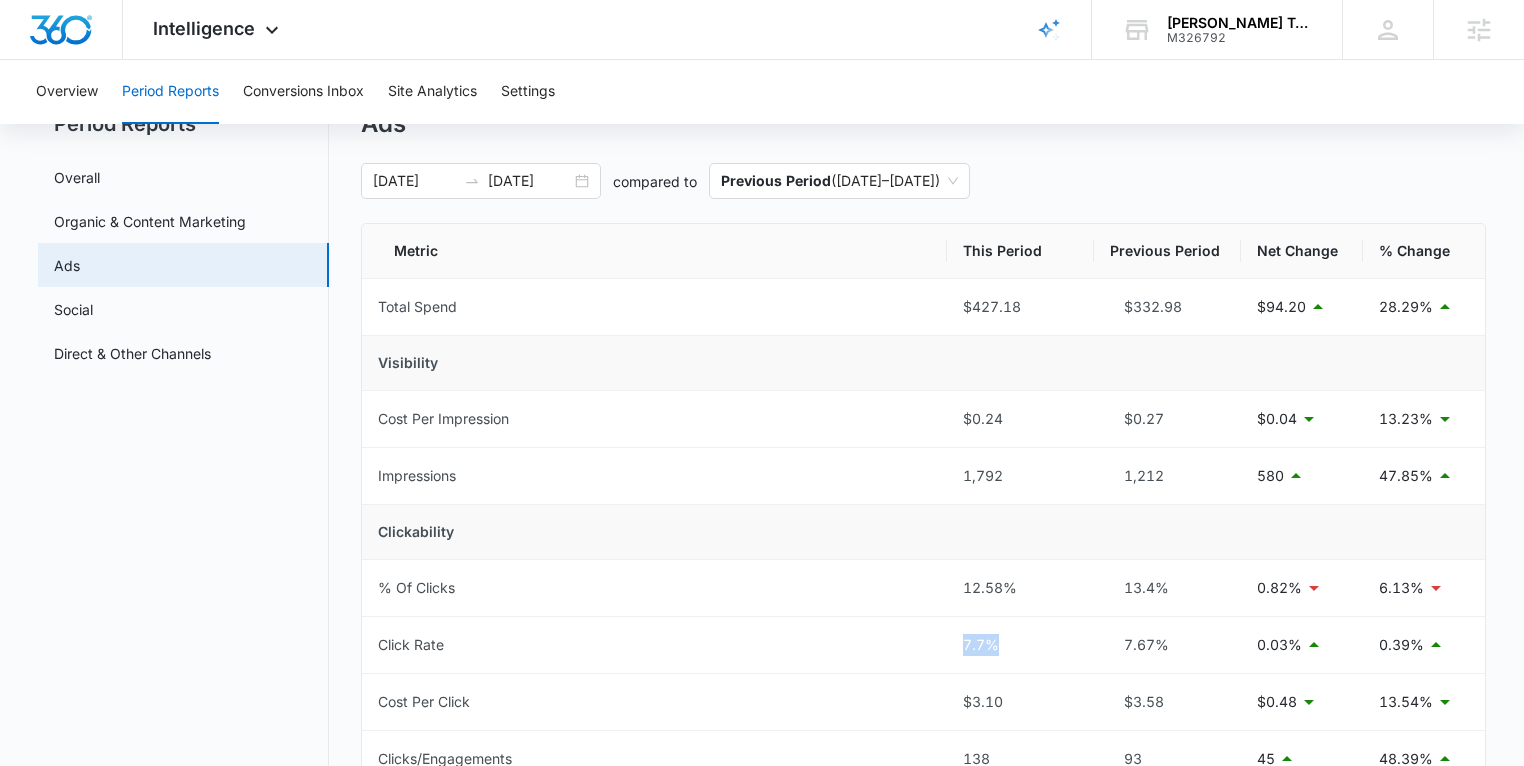 scroll, scrollTop: 211, scrollLeft: 0, axis: vertical 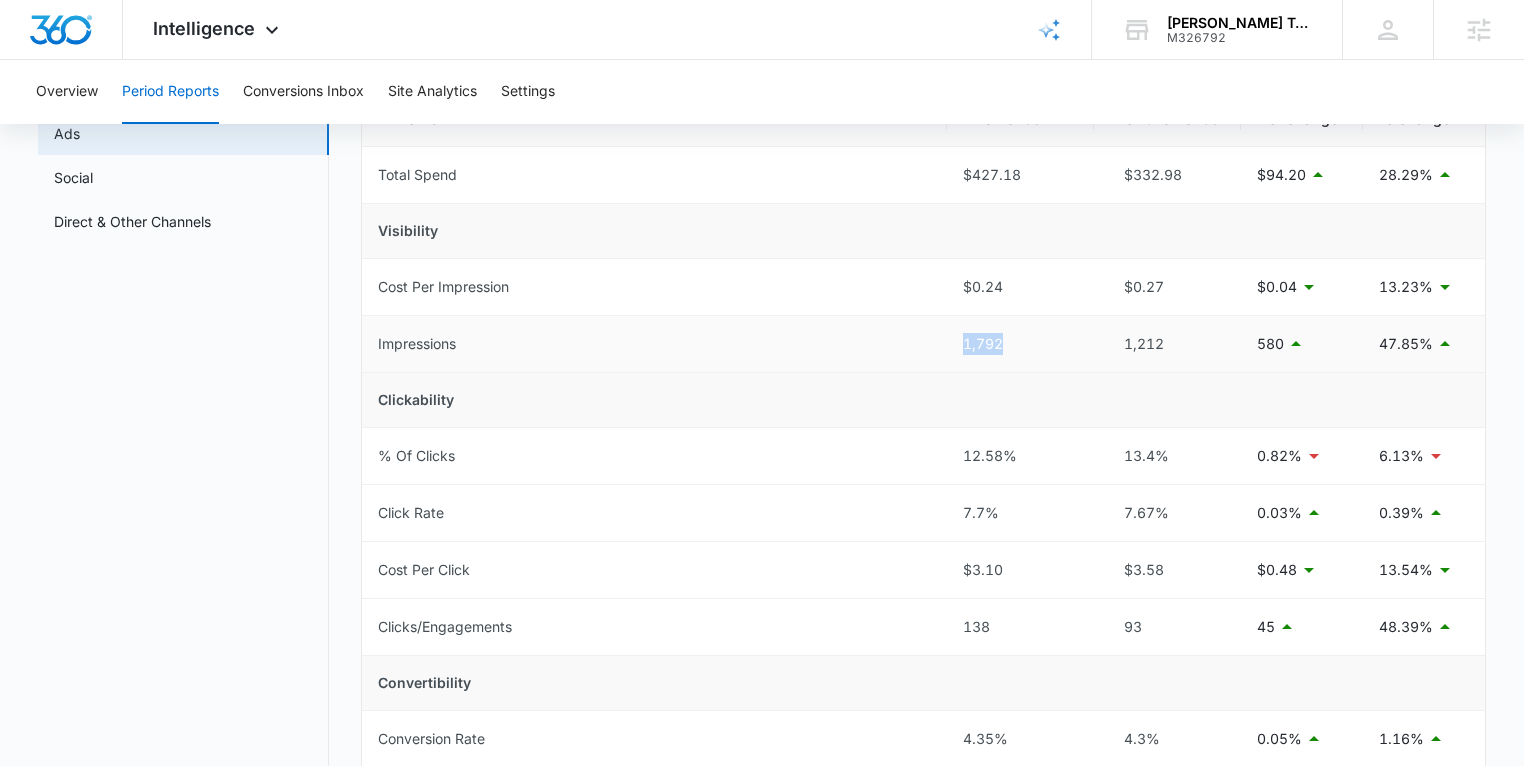 drag, startPoint x: 1011, startPoint y: 342, endPoint x: 956, endPoint y: 341, distance: 55.00909 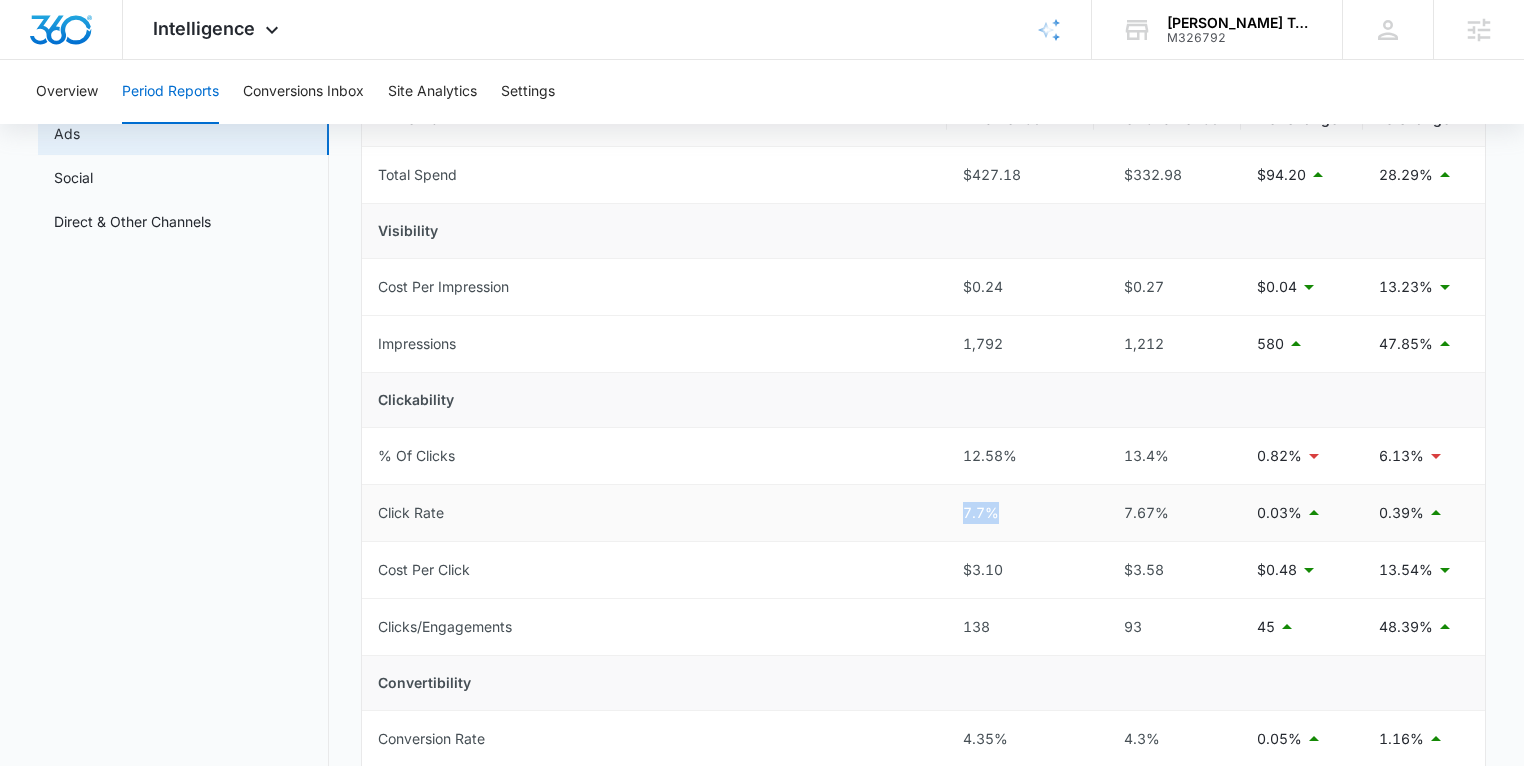 drag, startPoint x: 999, startPoint y: 514, endPoint x: 954, endPoint y: 511, distance: 45.099888 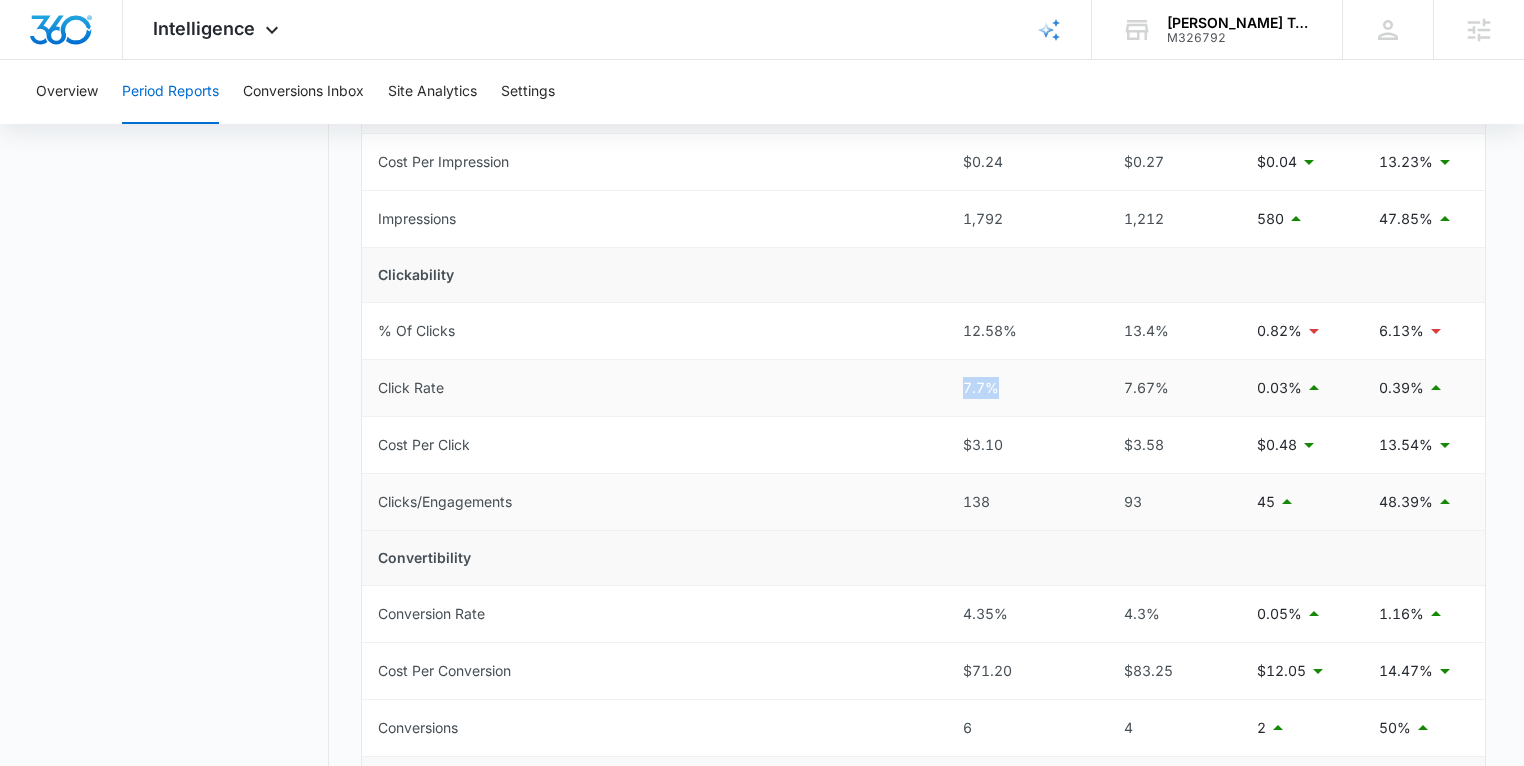 scroll, scrollTop: 340, scrollLeft: 0, axis: vertical 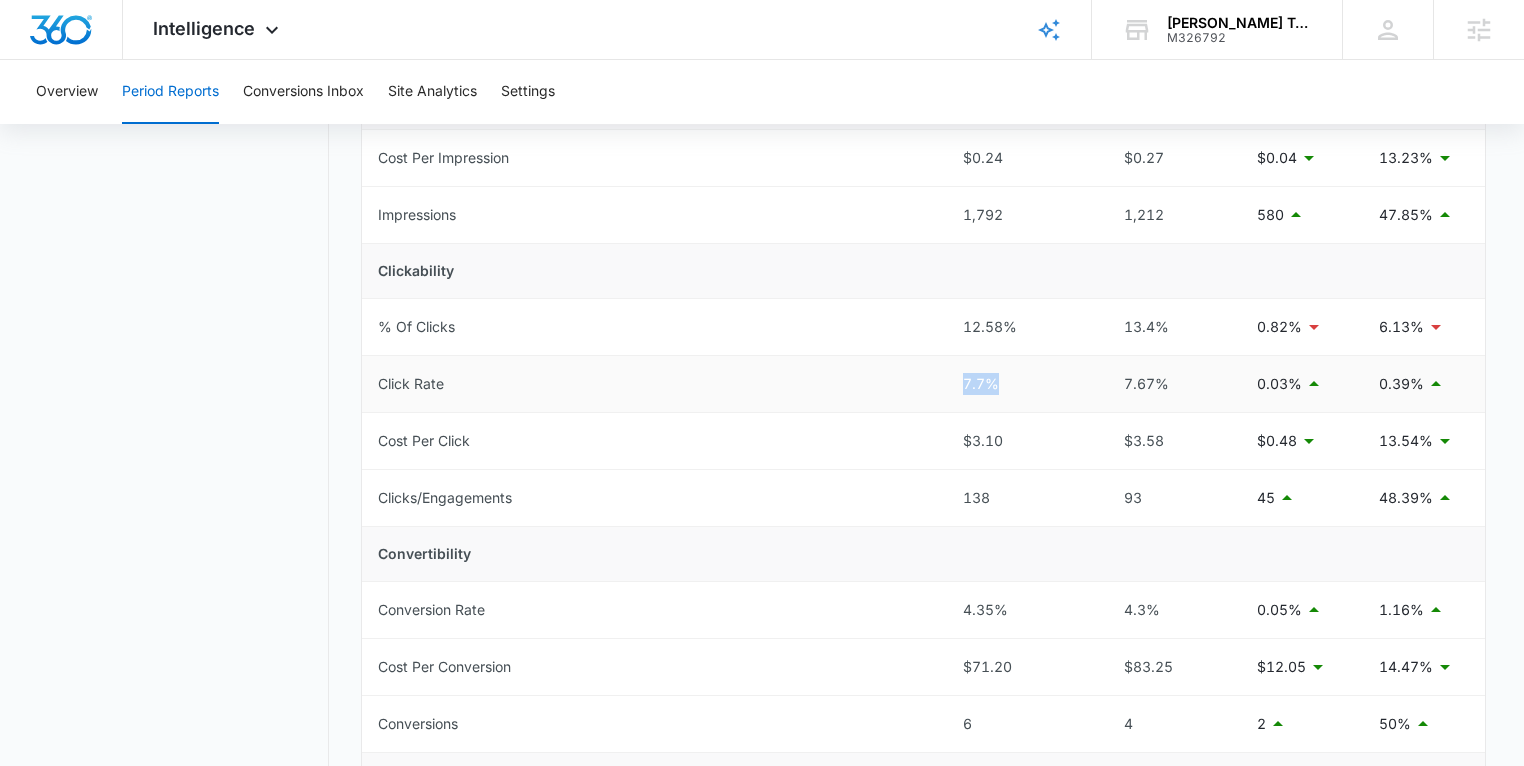 drag, startPoint x: 999, startPoint y: 385, endPoint x: 962, endPoint y: 385, distance: 37 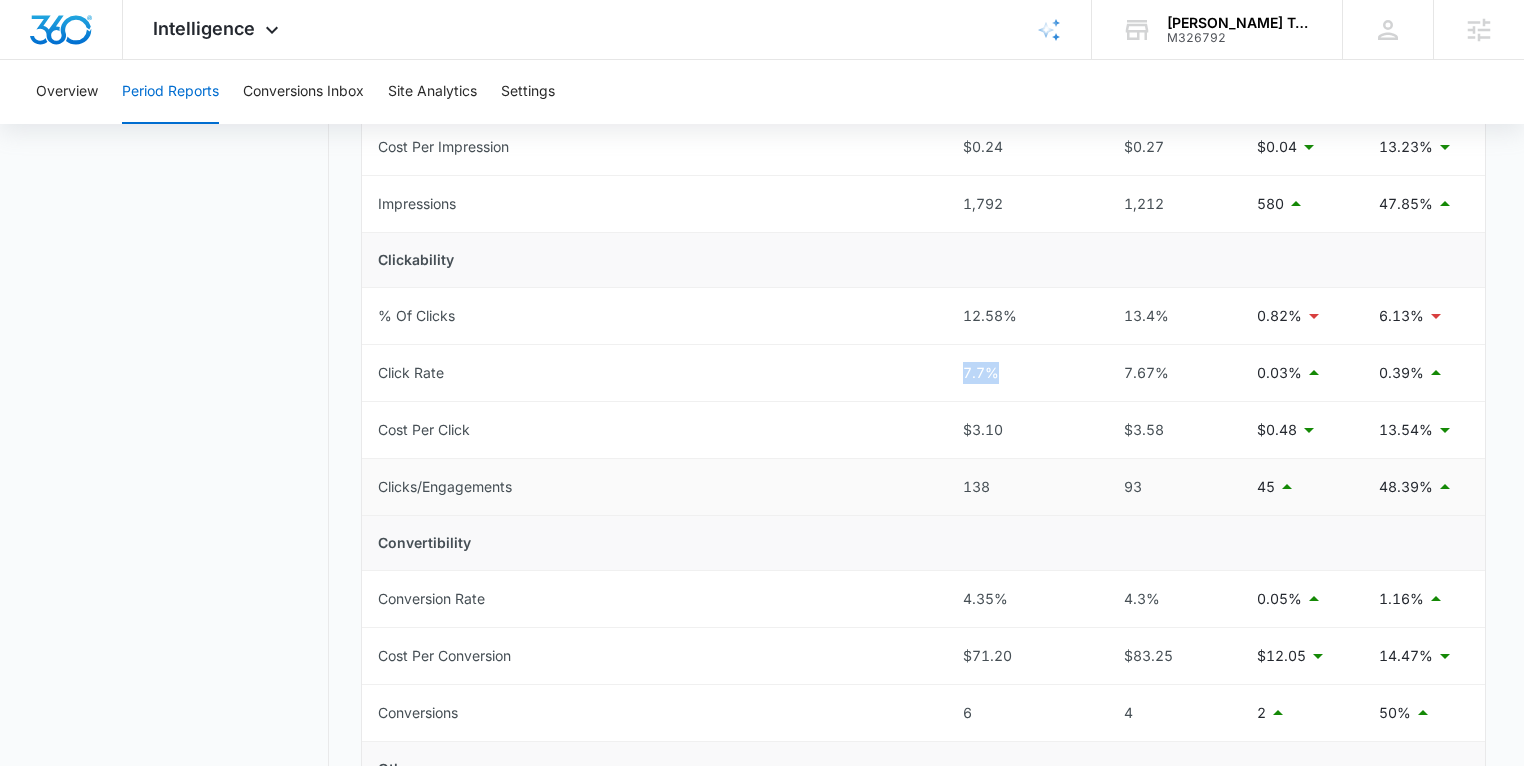 scroll, scrollTop: 365, scrollLeft: 0, axis: vertical 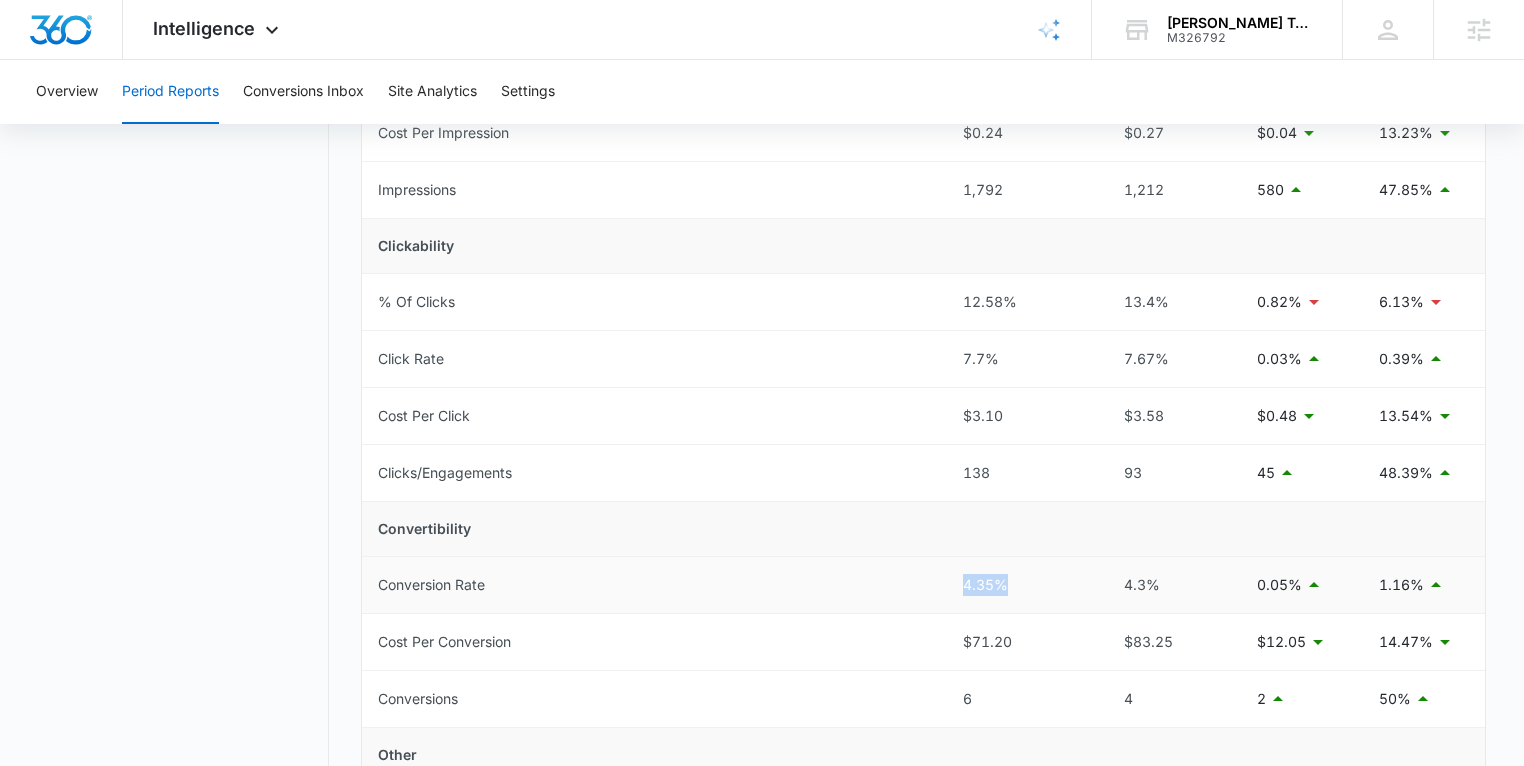 drag, startPoint x: 1007, startPoint y: 580, endPoint x: 964, endPoint y: 583, distance: 43.104523 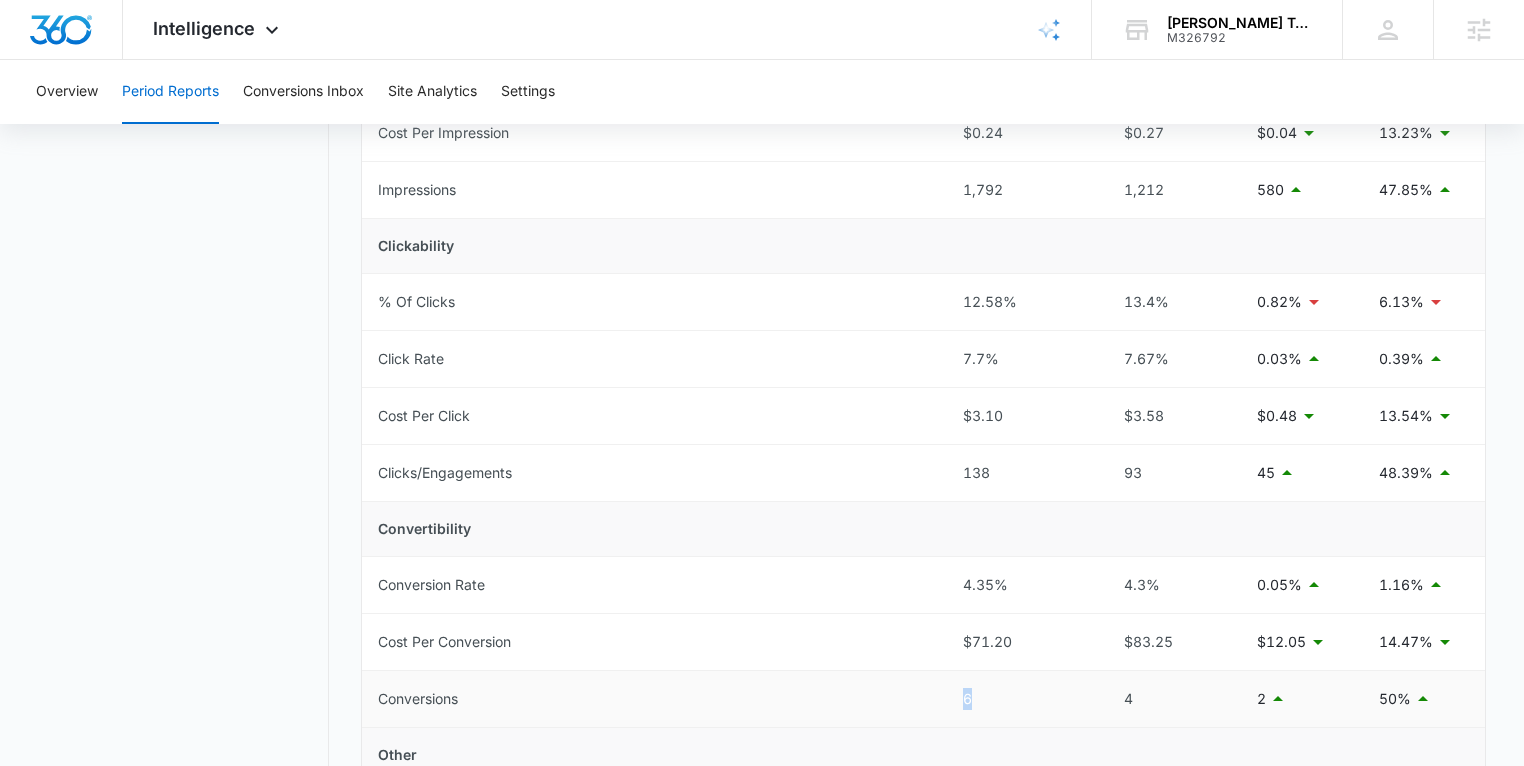 drag, startPoint x: 977, startPoint y: 698, endPoint x: 954, endPoint y: 699, distance: 23.021729 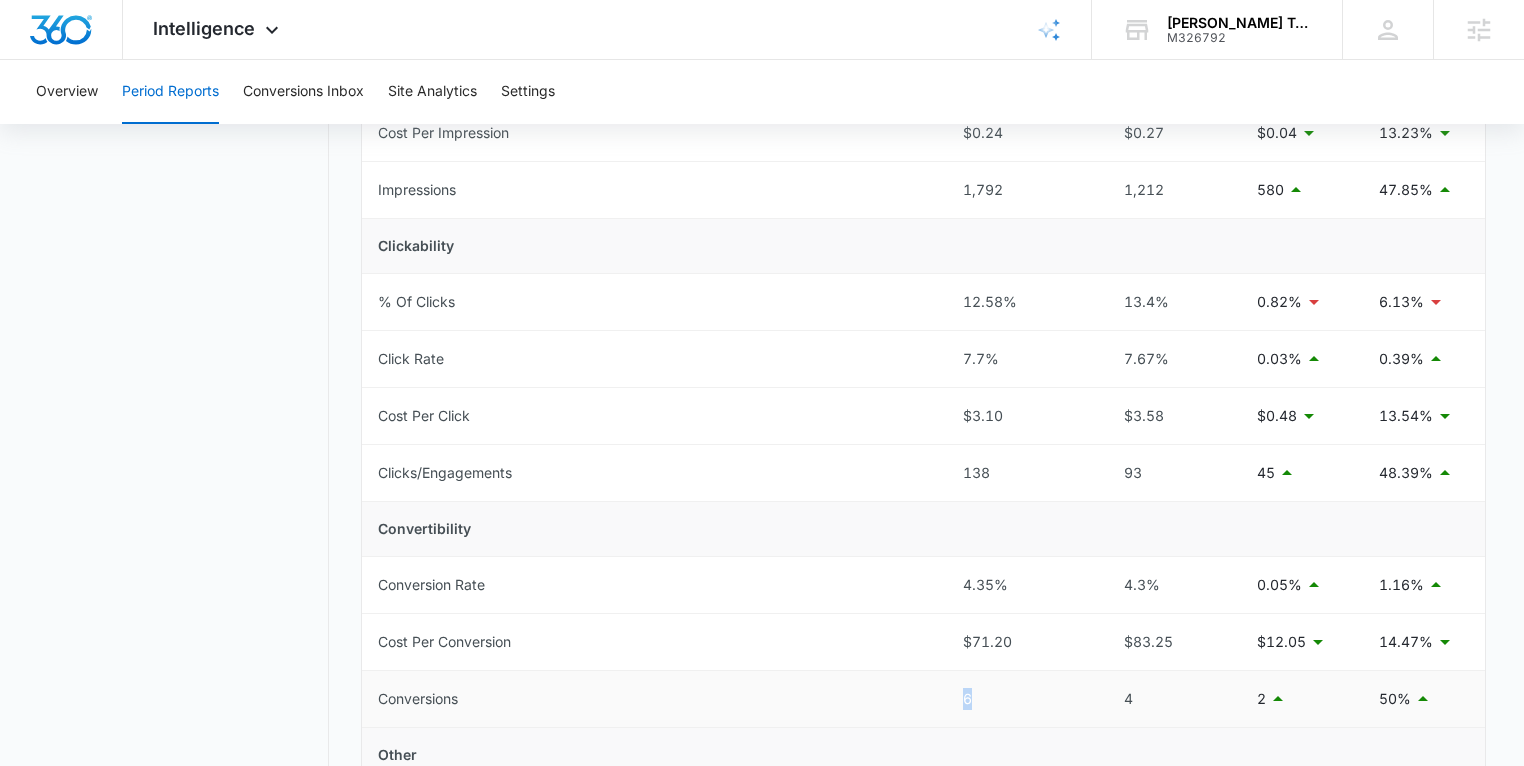 scroll, scrollTop: 368, scrollLeft: 0, axis: vertical 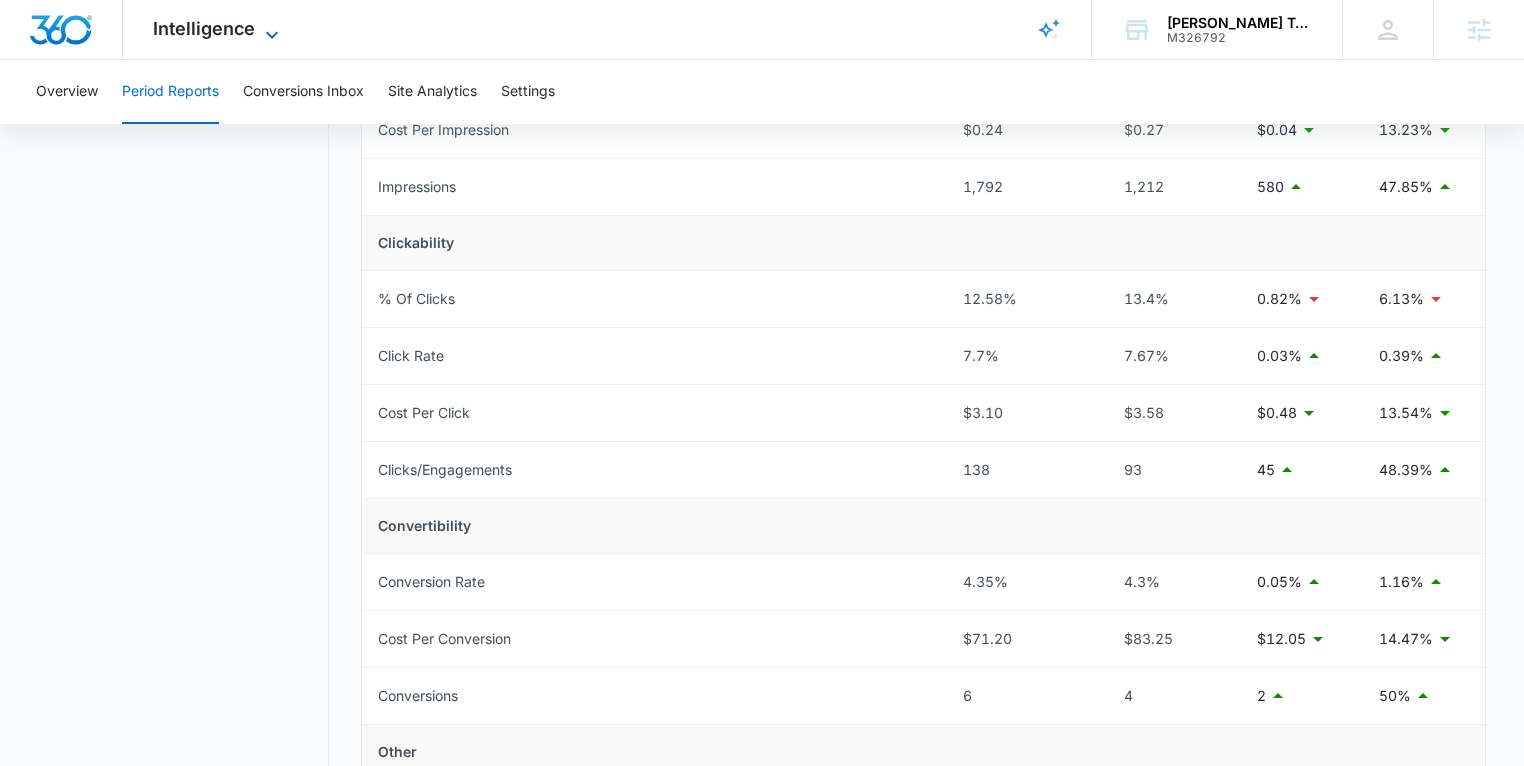 click on "Intelligence" at bounding box center (204, 28) 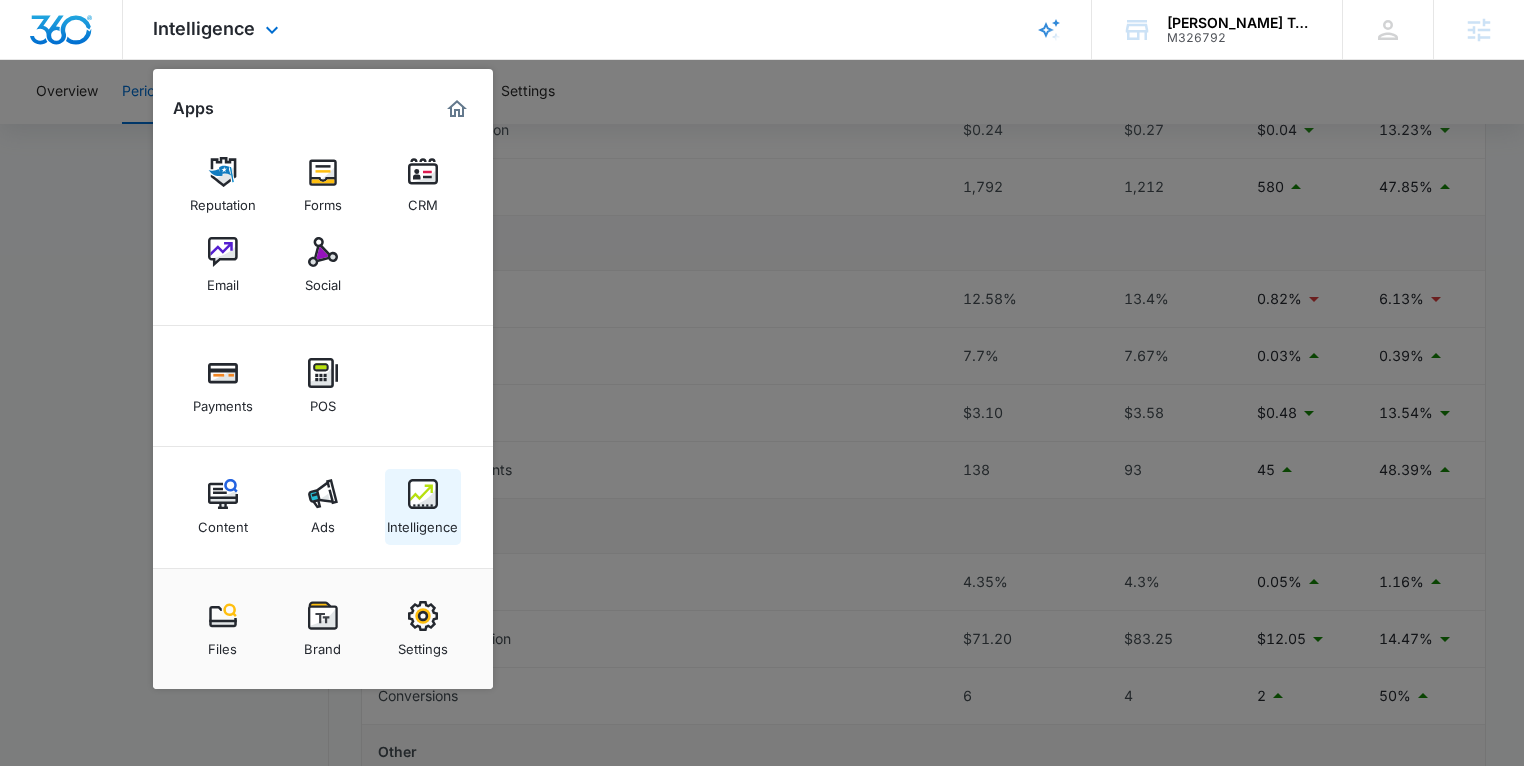 click at bounding box center [423, 494] 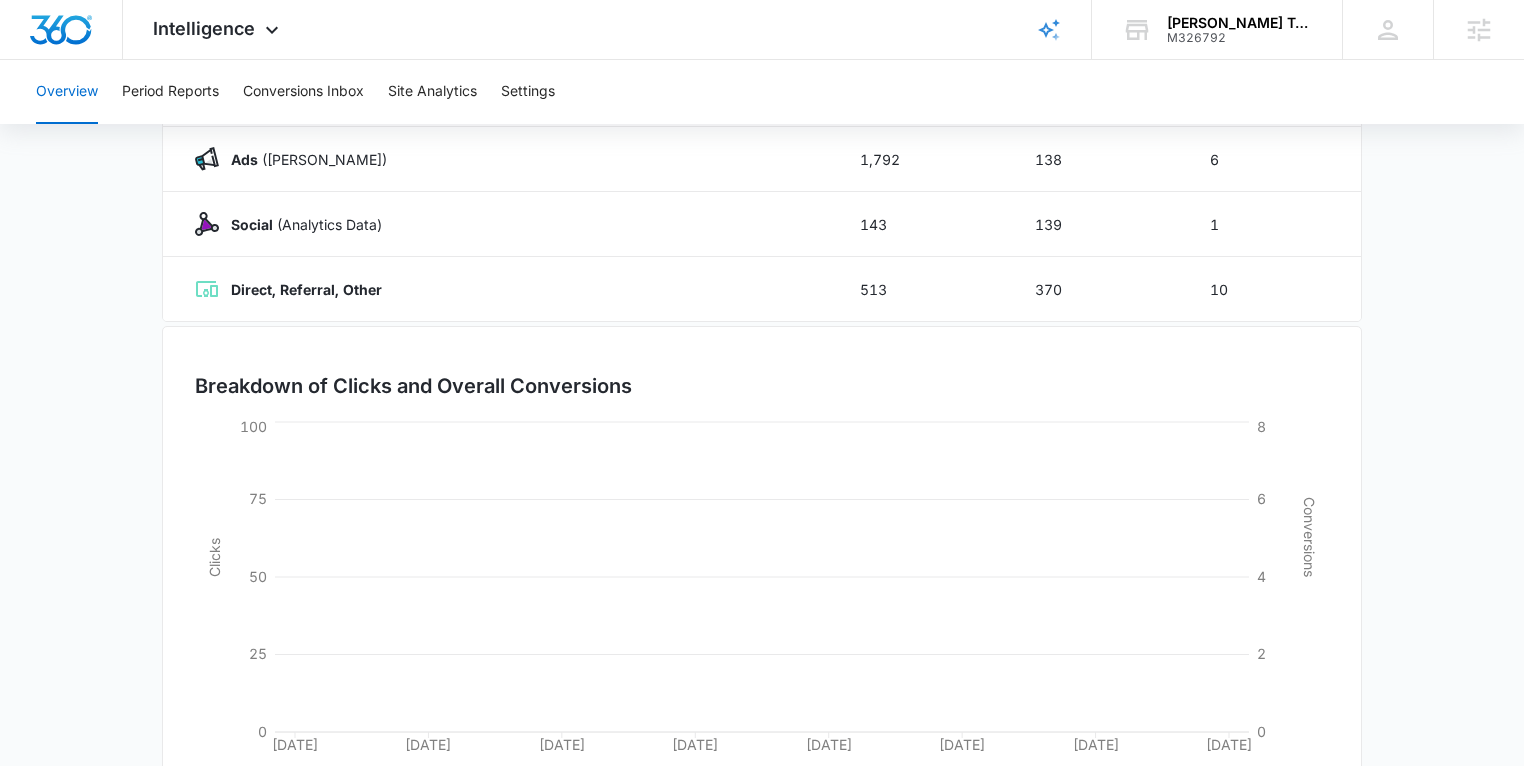 scroll, scrollTop: 0, scrollLeft: 0, axis: both 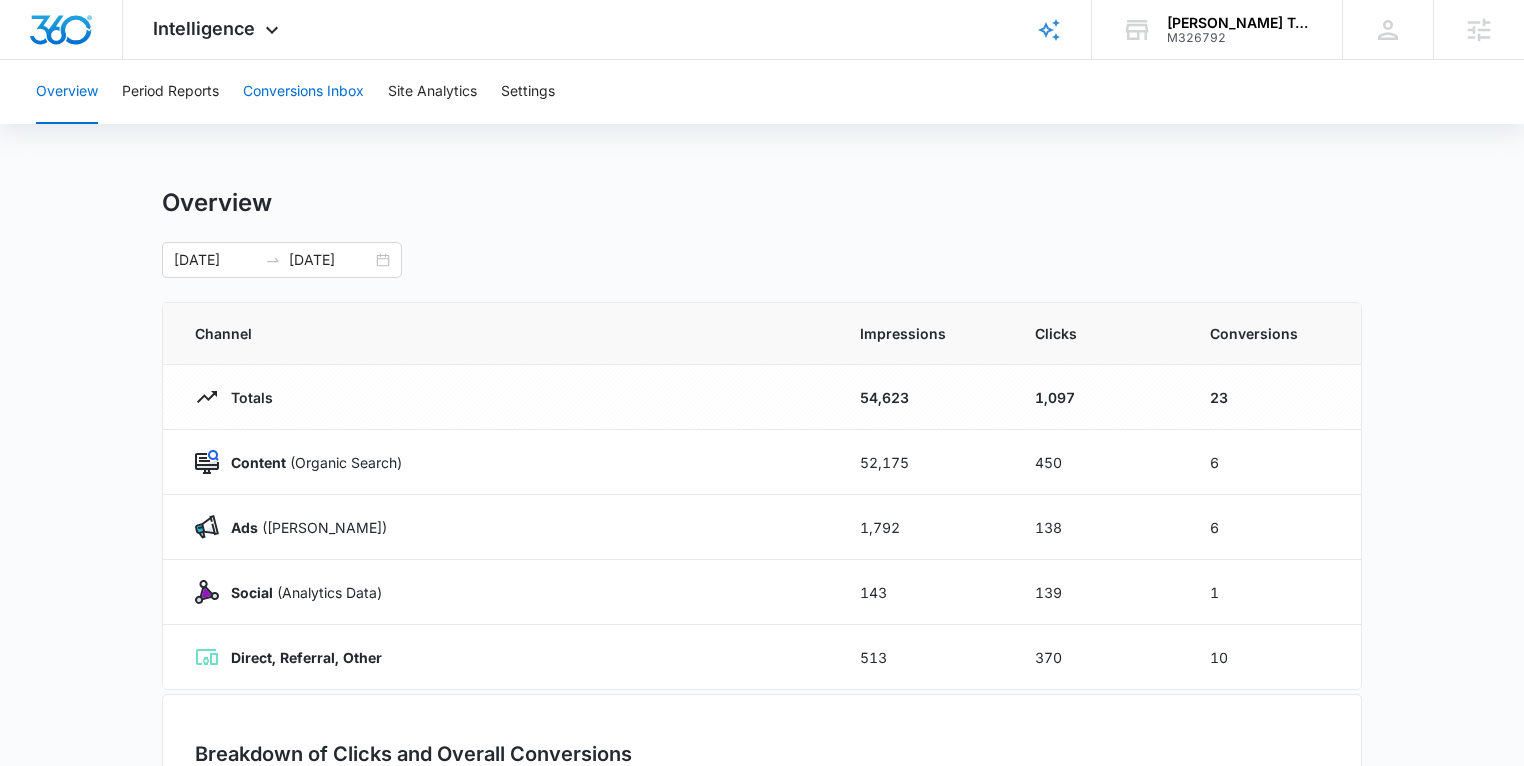 click on "Conversions Inbox" at bounding box center [303, 92] 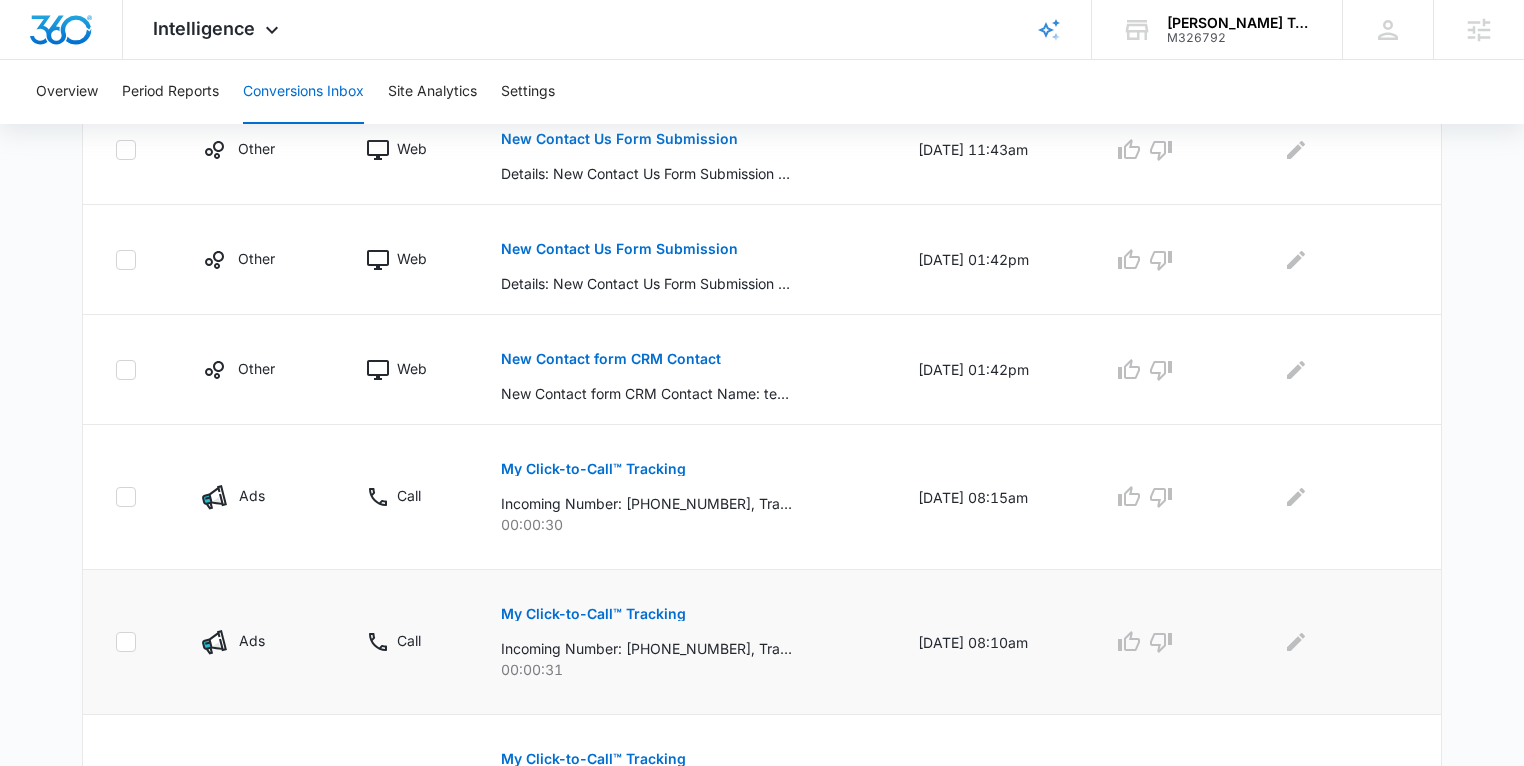 scroll, scrollTop: 880, scrollLeft: 0, axis: vertical 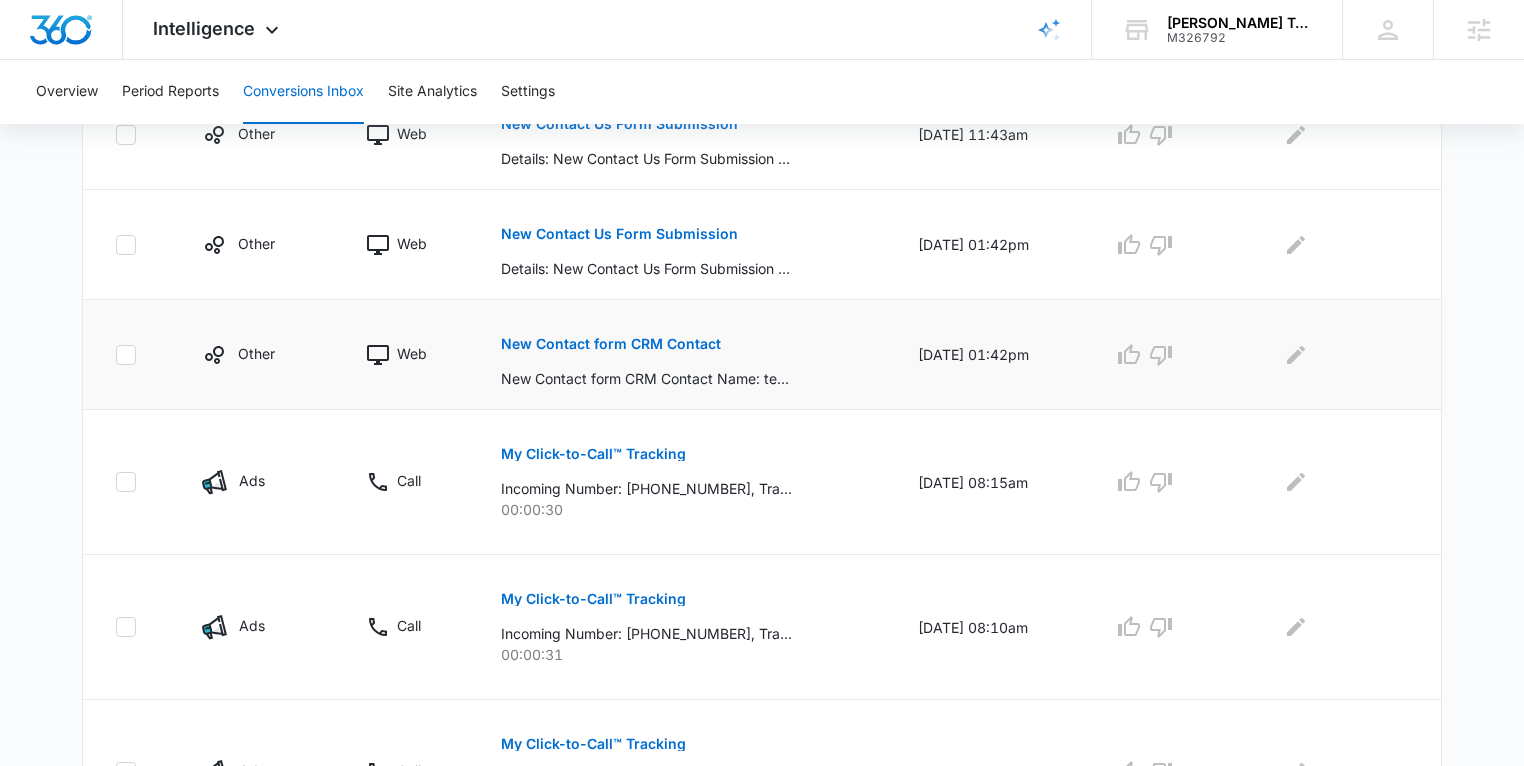 click on "New Contact form CRM Contact" at bounding box center (611, 344) 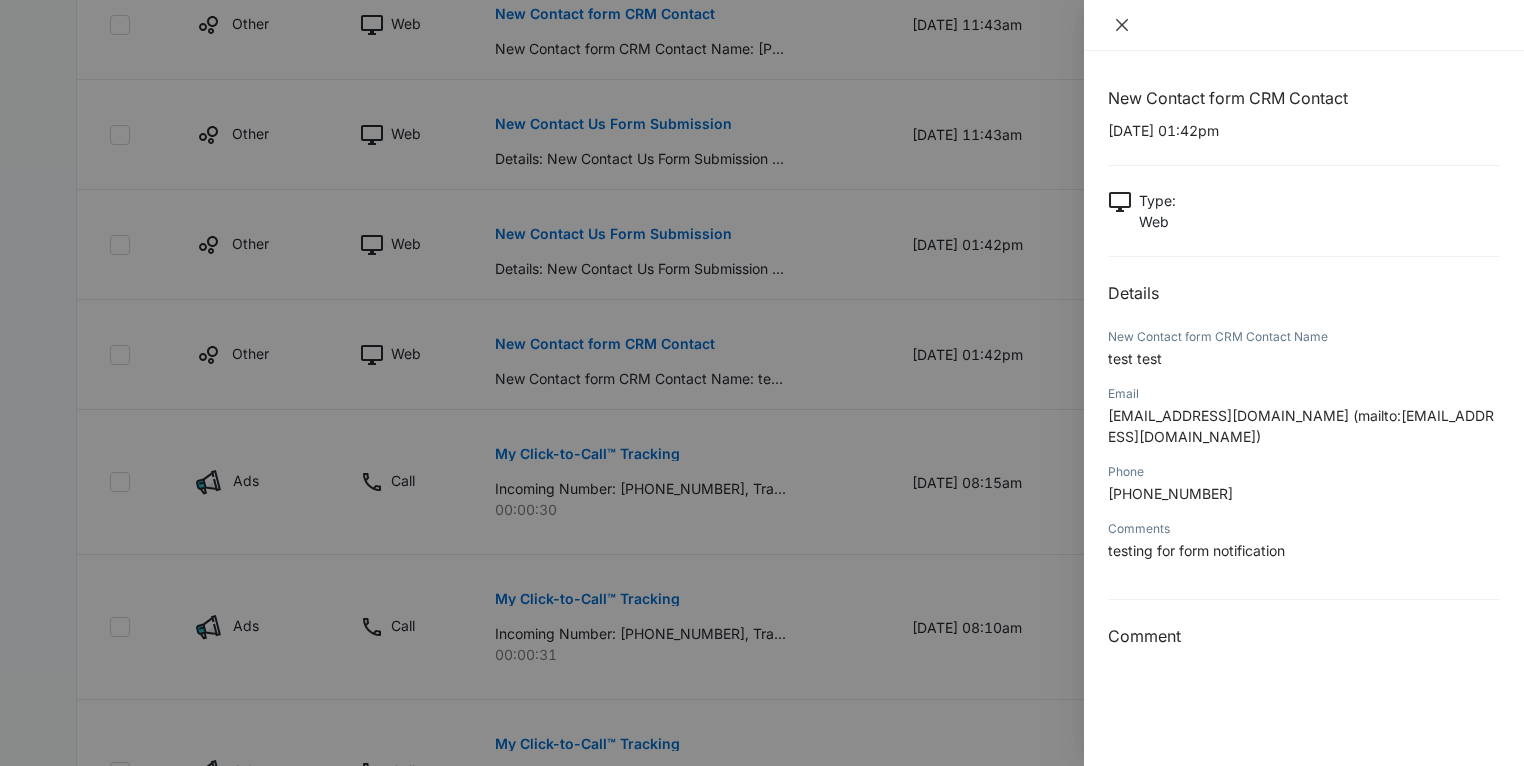 click 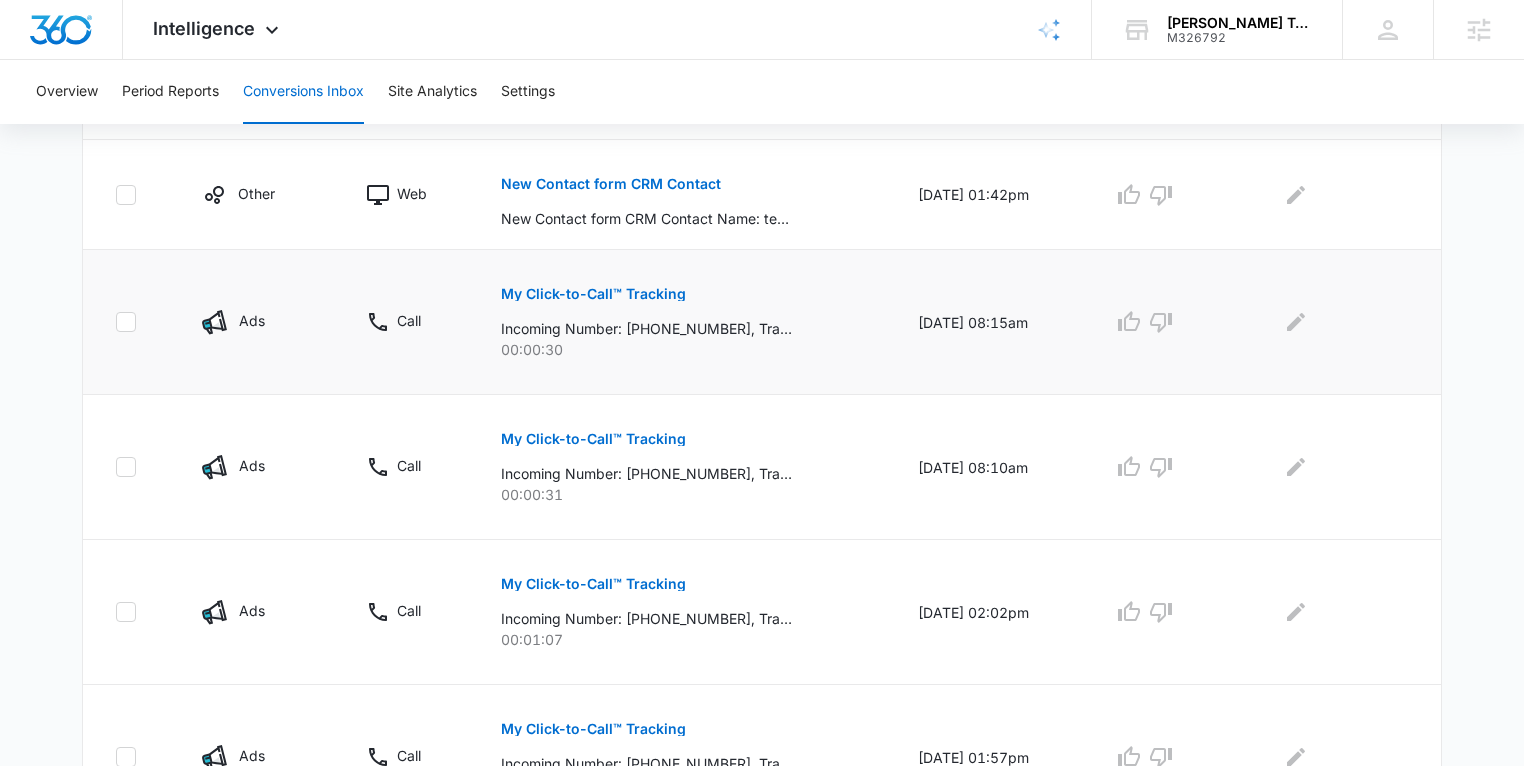 scroll, scrollTop: 1042, scrollLeft: 0, axis: vertical 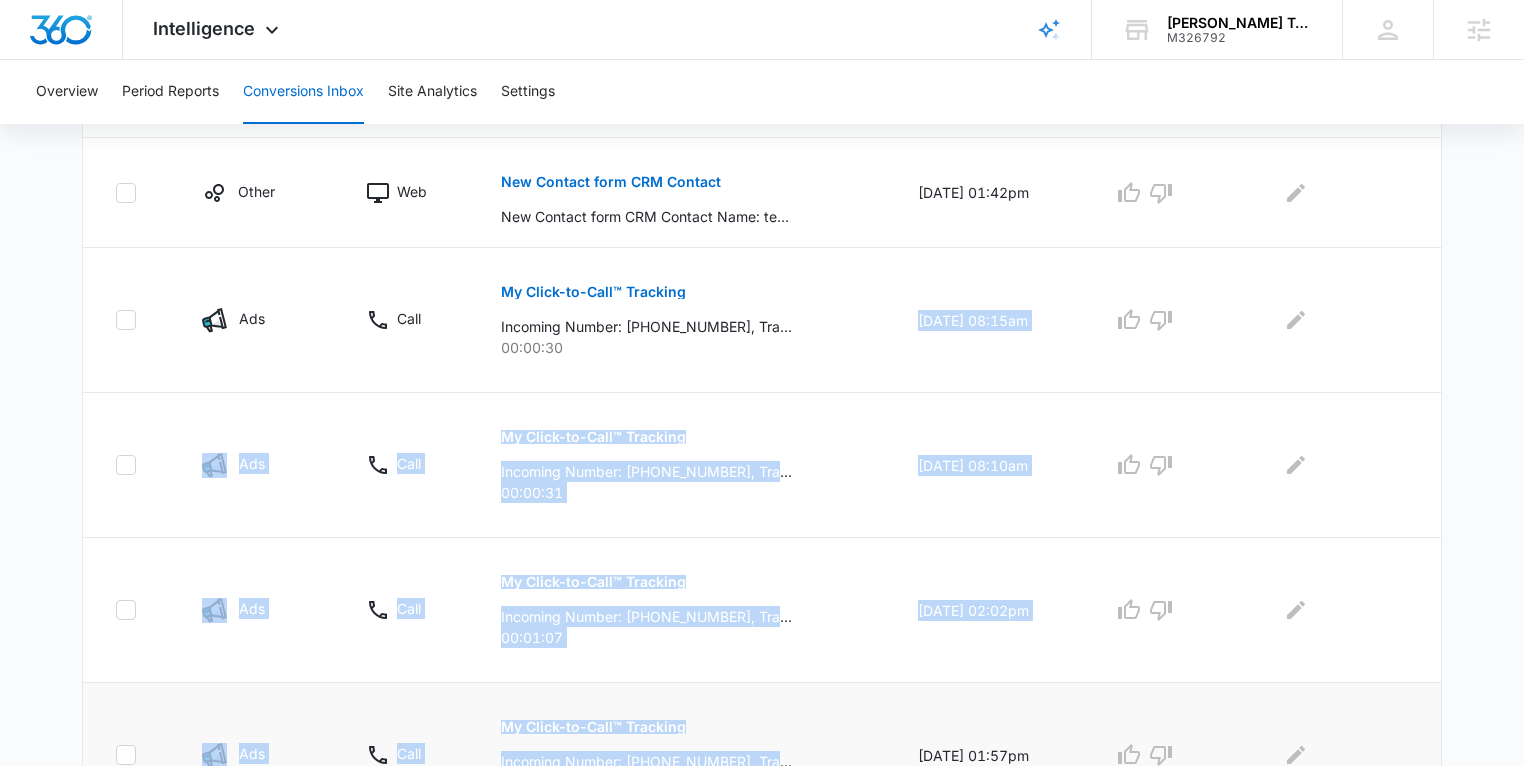 drag, startPoint x: 897, startPoint y: 291, endPoint x: 904, endPoint y: 714, distance: 423.05792 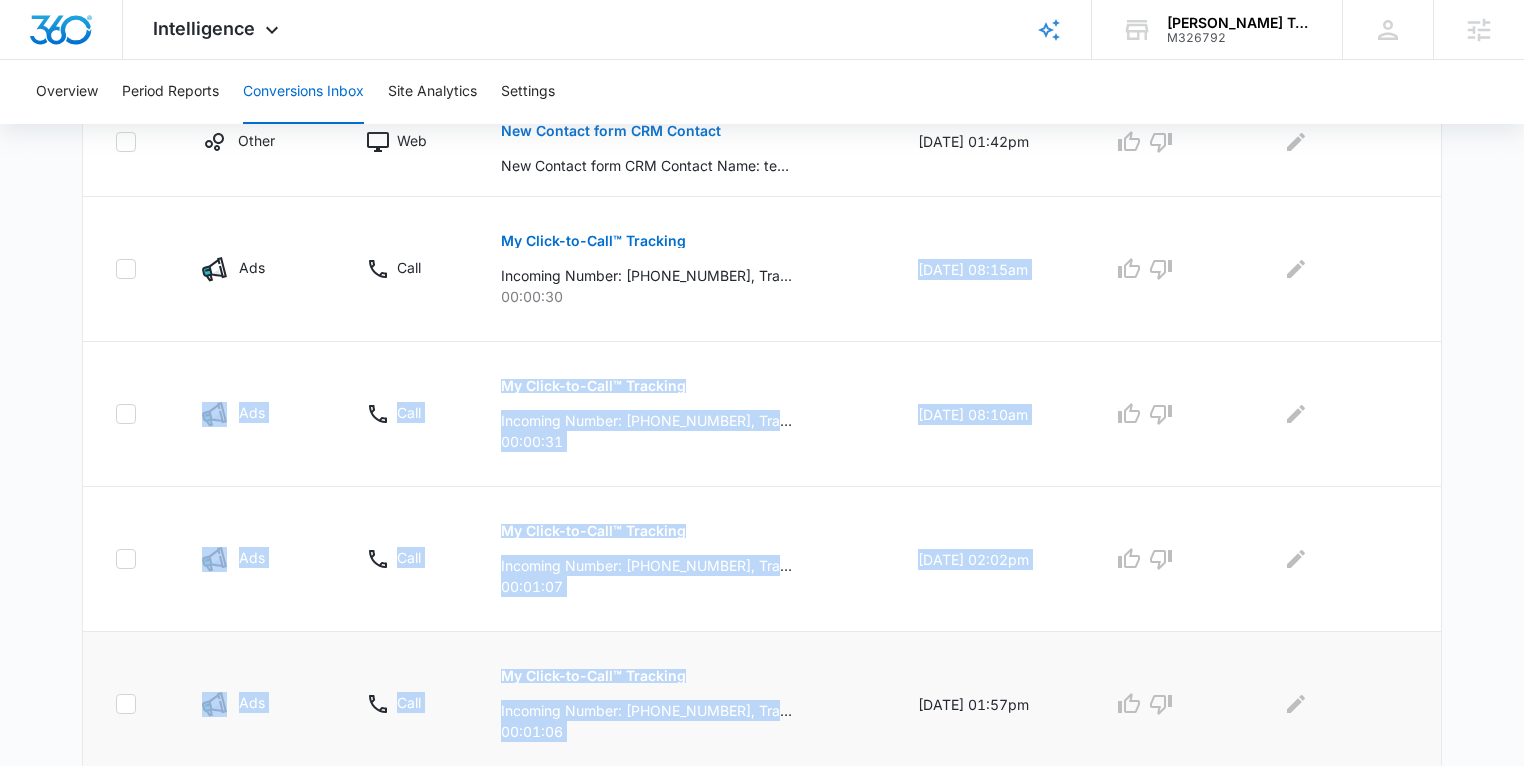 scroll, scrollTop: 1076, scrollLeft: 0, axis: vertical 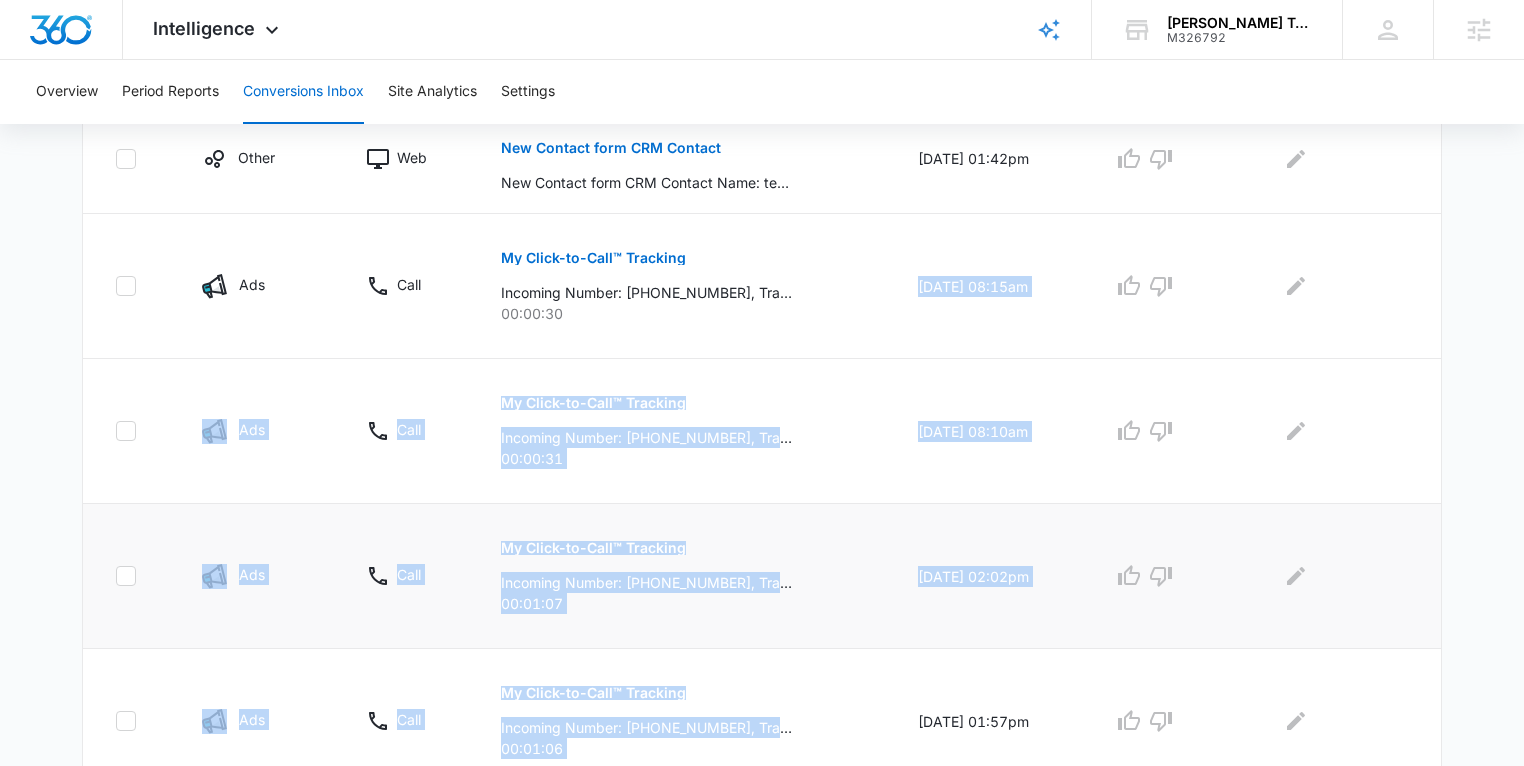 click on "My Click-to-Call™ Tracking Incoming Number: +12104088302, Tracking Number: +18302065342, Ring To: +18304288106, Caller Id: +12104088302, Duration: 00:01:07, Title: Boehm Team Ads 00:01:07" at bounding box center (685, 576) 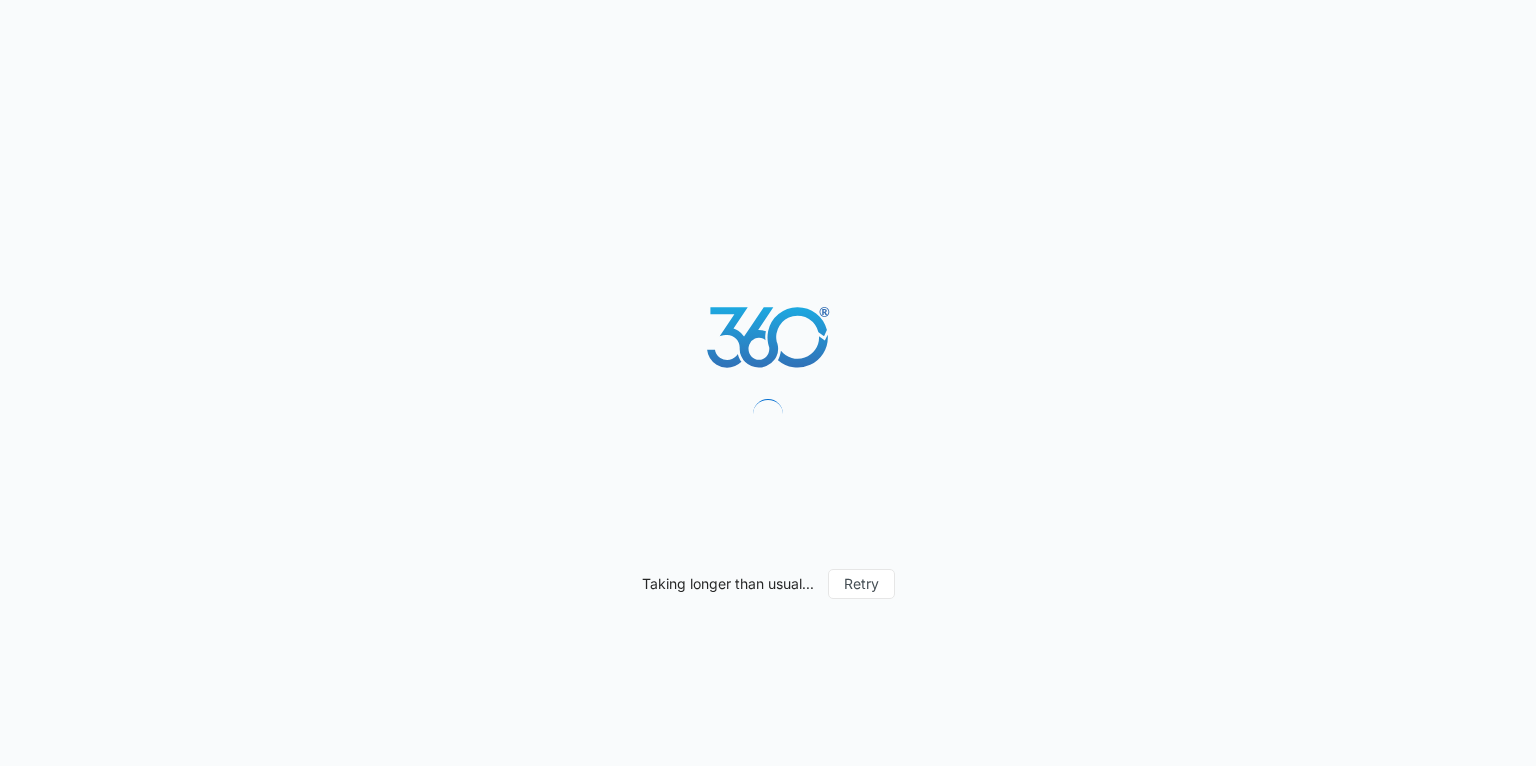 scroll, scrollTop: 0, scrollLeft: 0, axis: both 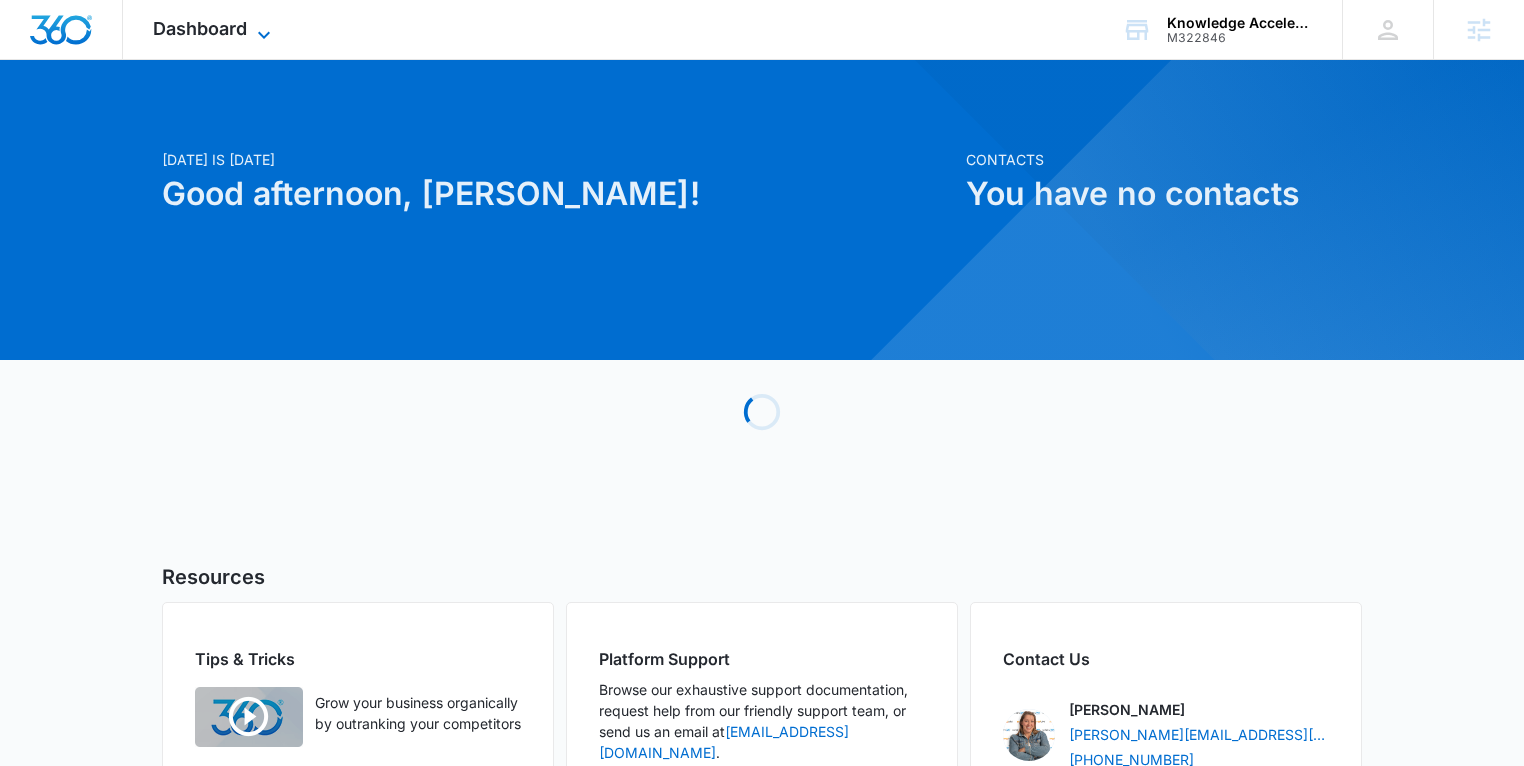 click on "Dashboard" at bounding box center (200, 28) 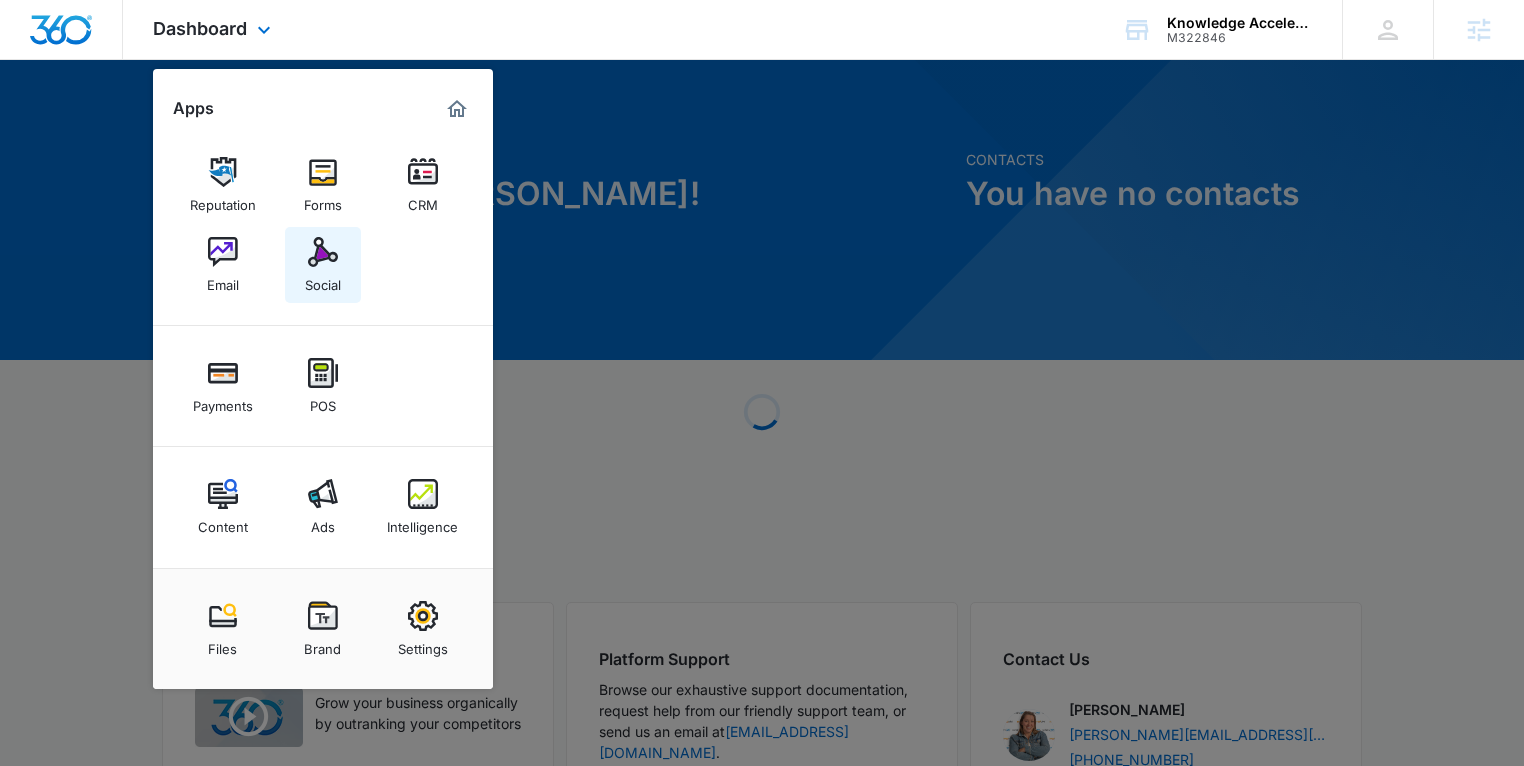 click on "Social" at bounding box center (323, 265) 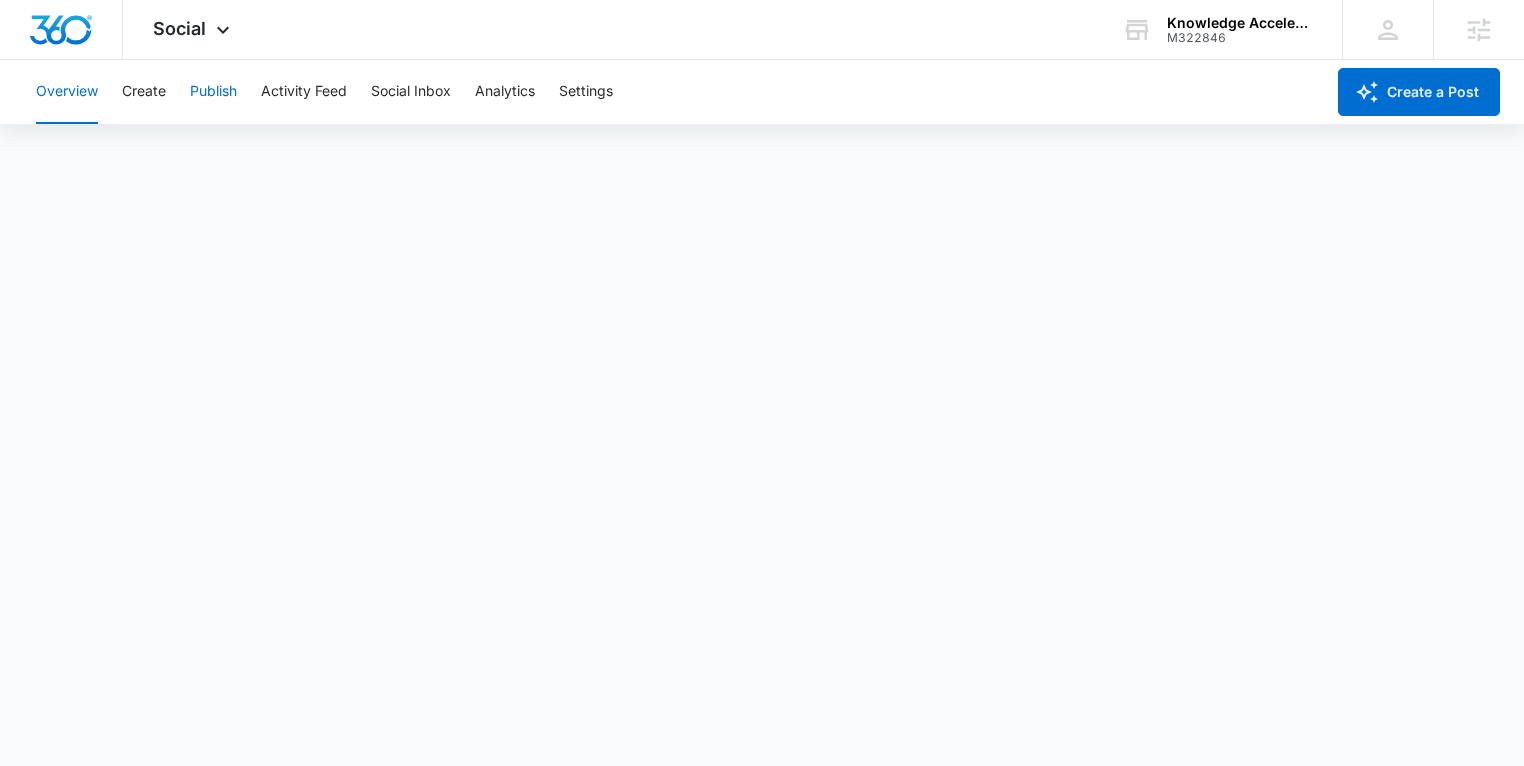 click on "Publish" at bounding box center (213, 92) 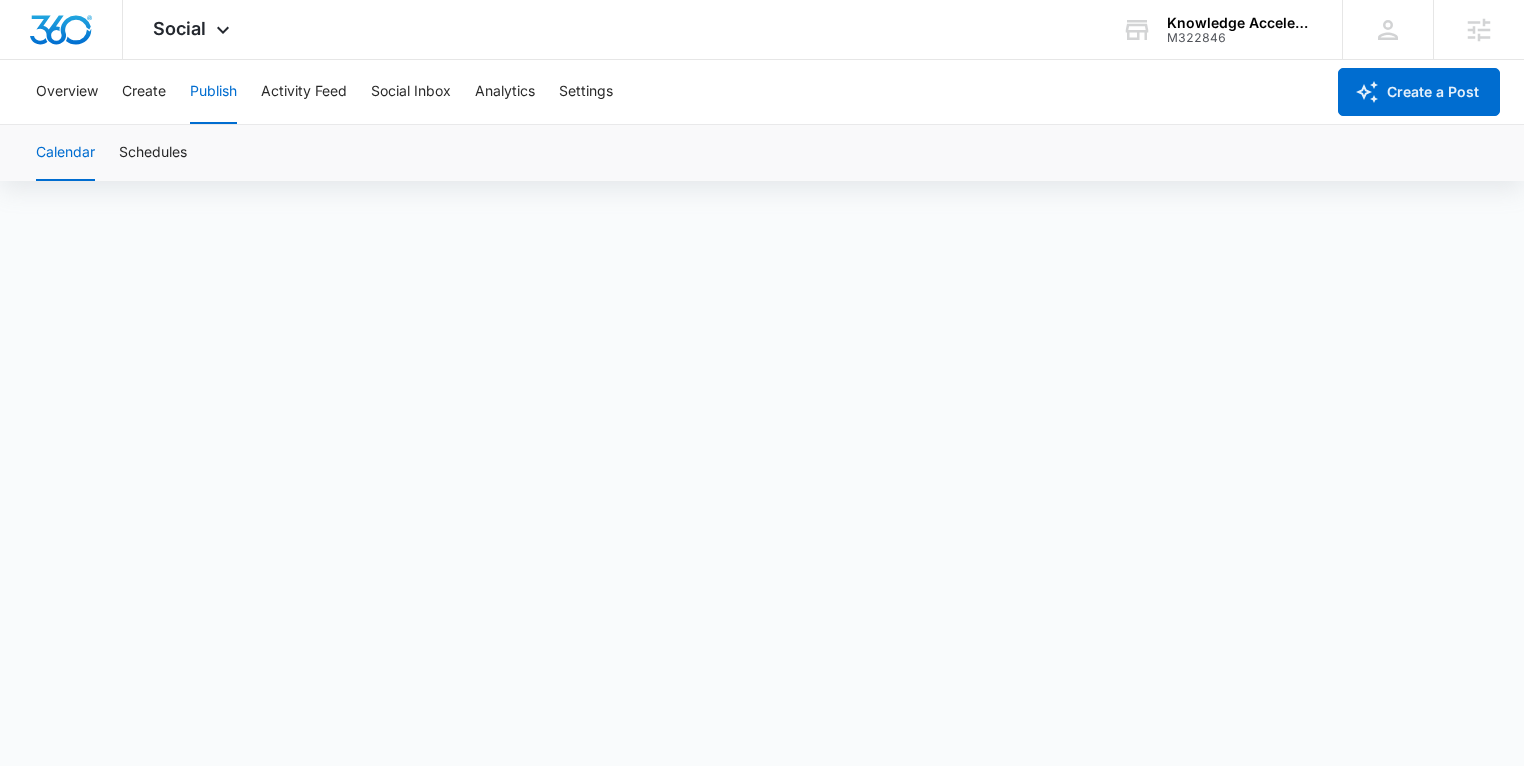 scroll, scrollTop: 3, scrollLeft: 0, axis: vertical 